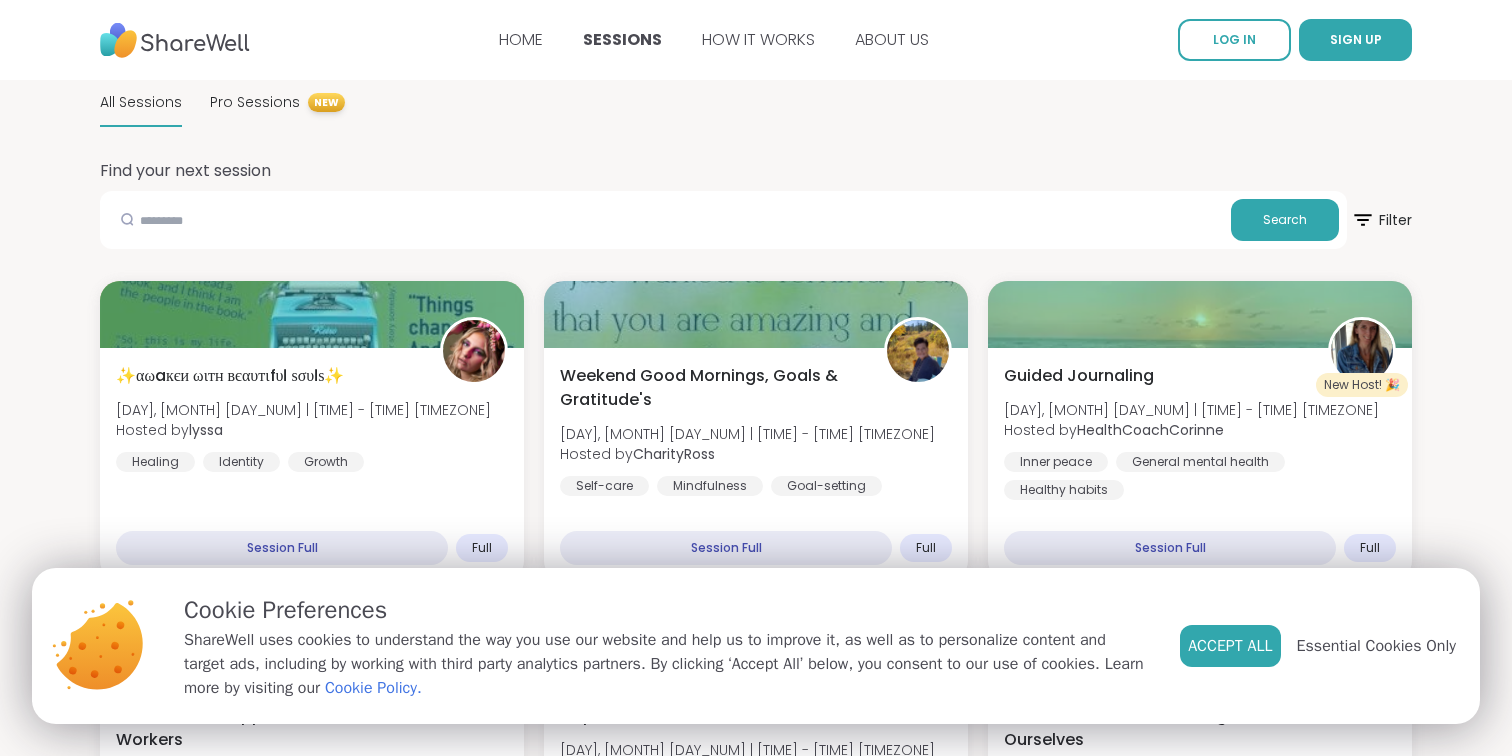 click on "Accept All" at bounding box center (1230, 646) 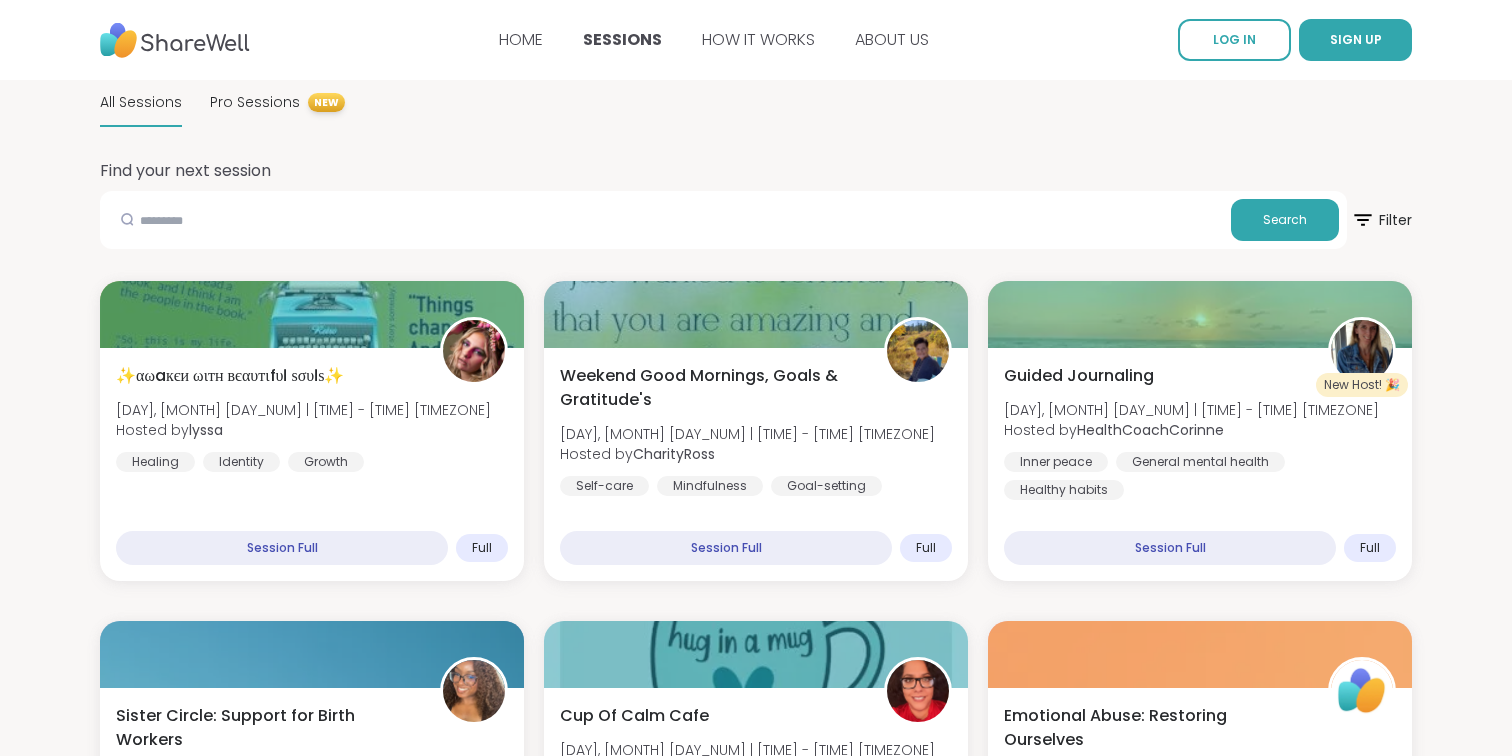 click at bounding box center (175, 40) 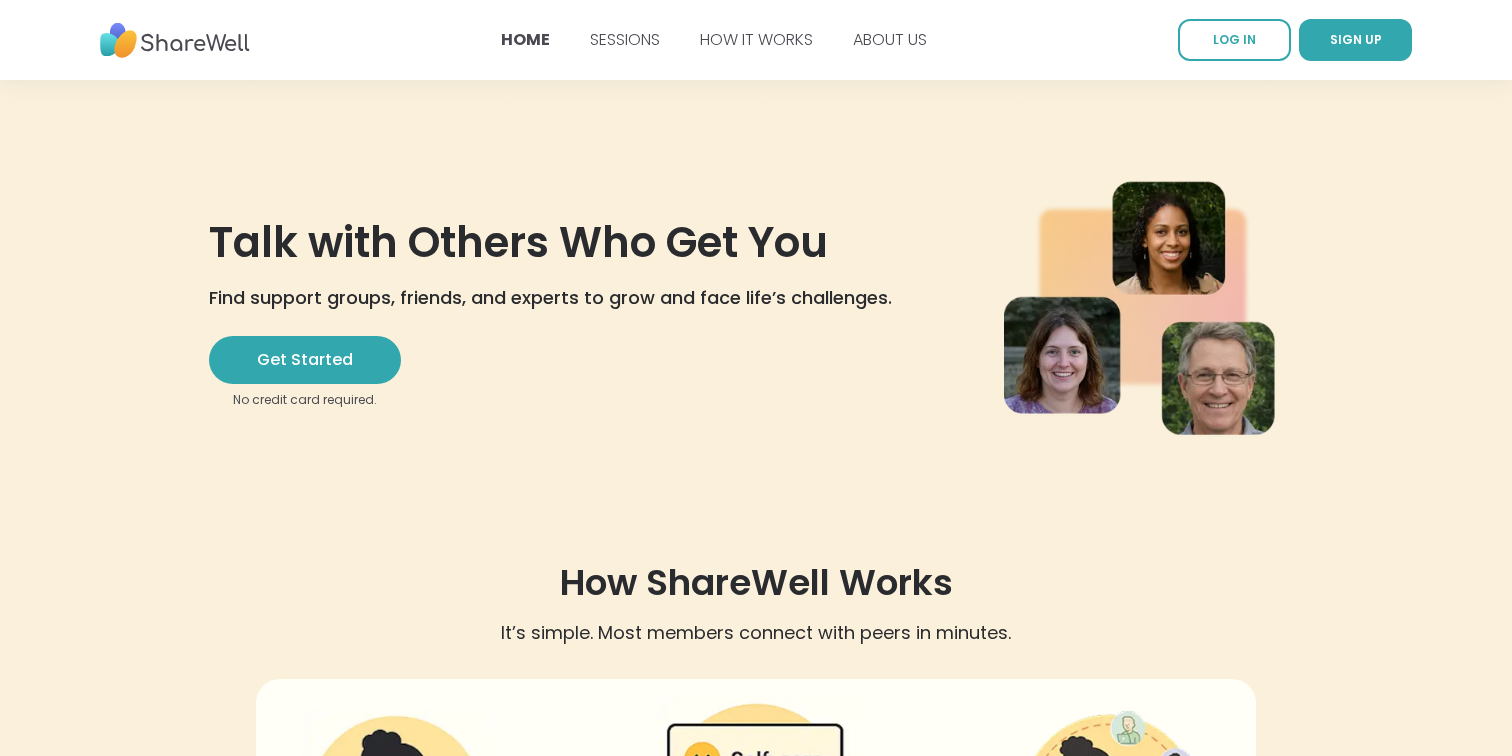 scroll, scrollTop: 0, scrollLeft: 0, axis: both 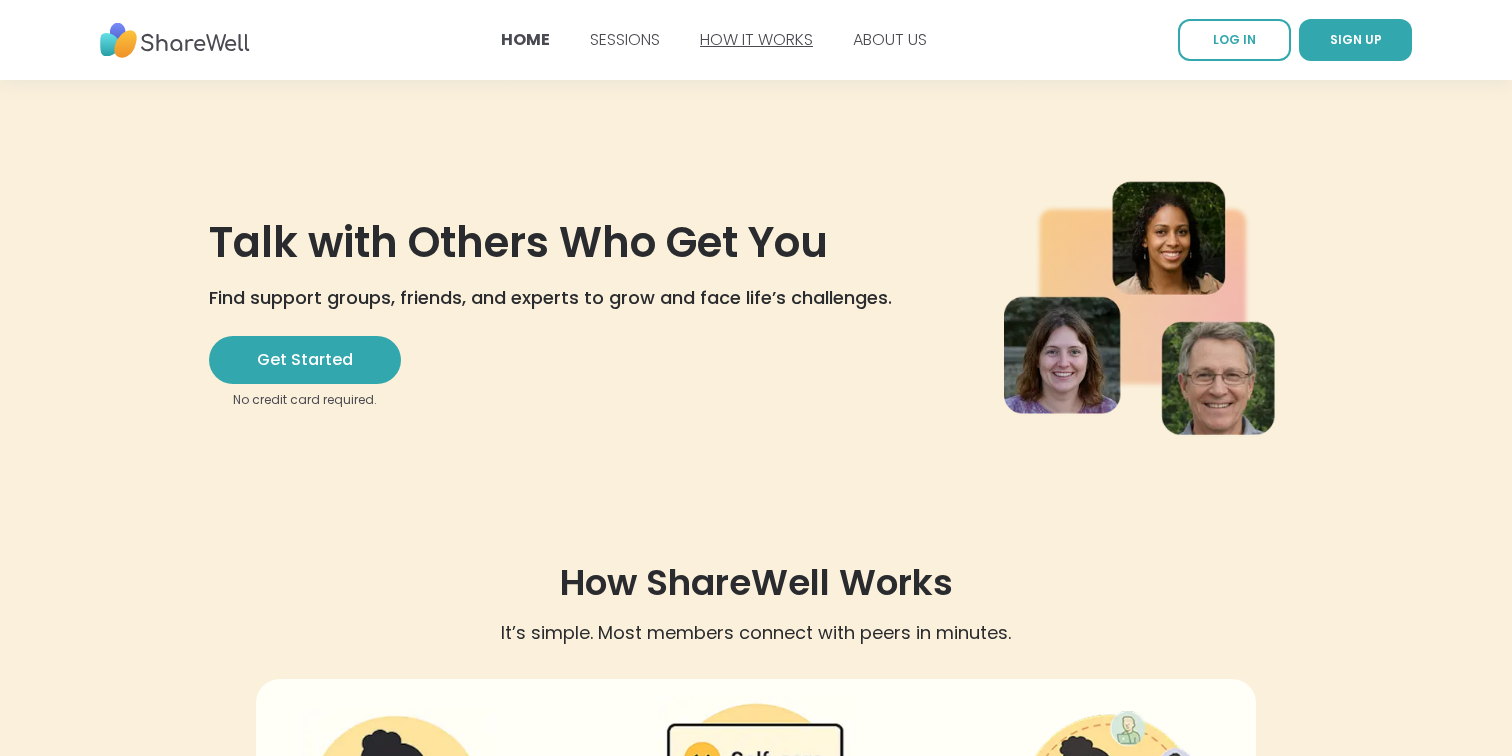 click on "HOW IT WORKS" at bounding box center (756, 39) 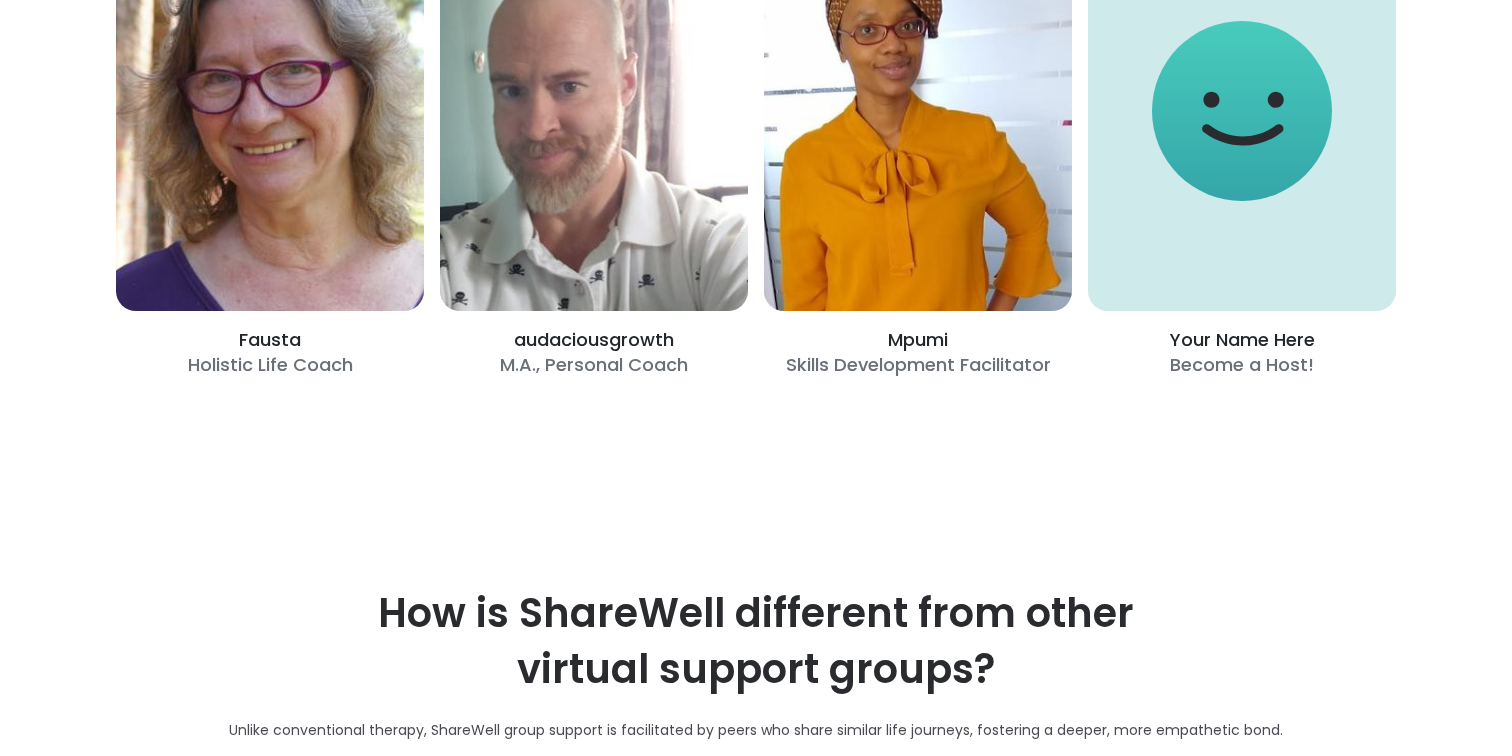 scroll, scrollTop: 3804, scrollLeft: 0, axis: vertical 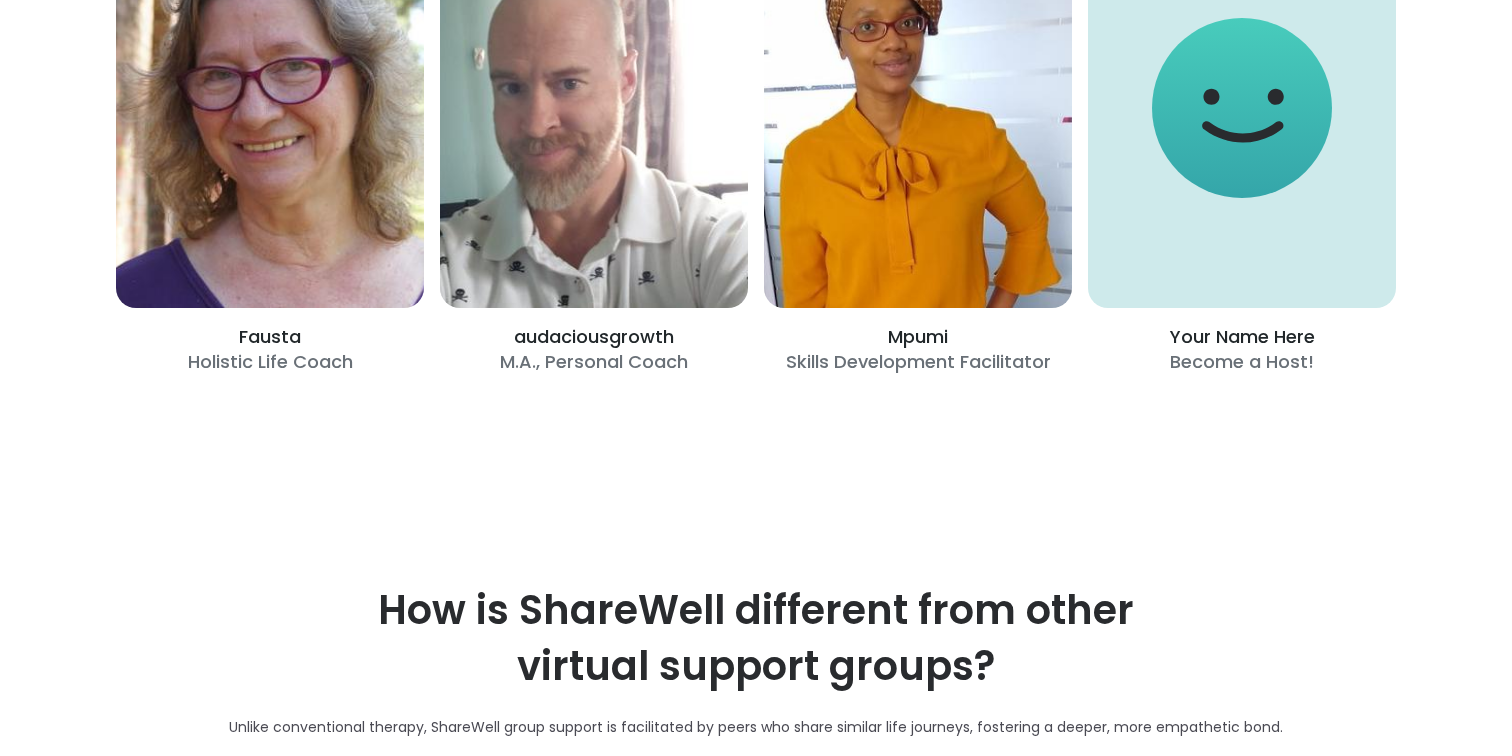 click on "Learn About Host Training" at bounding box center (1247, -200) 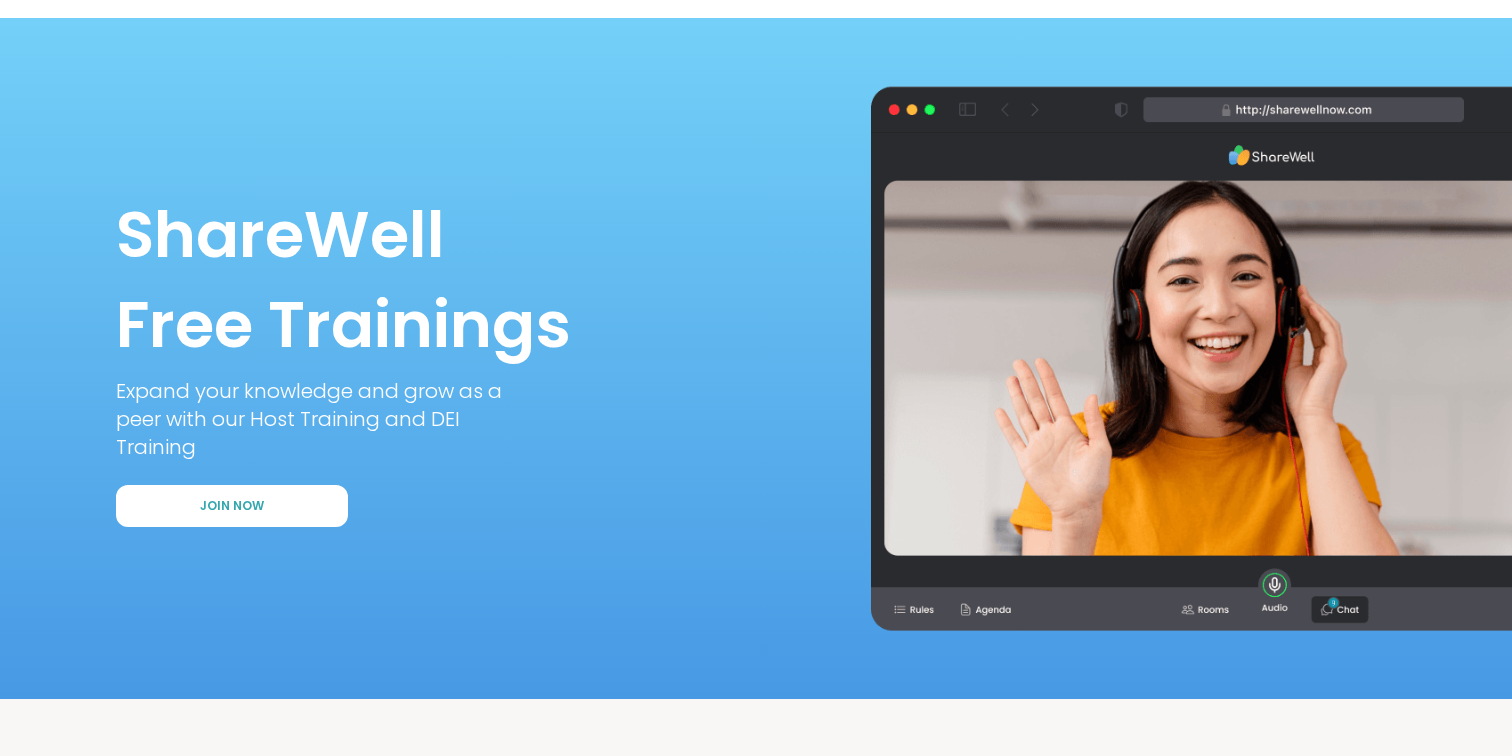 scroll, scrollTop: 72, scrollLeft: 0, axis: vertical 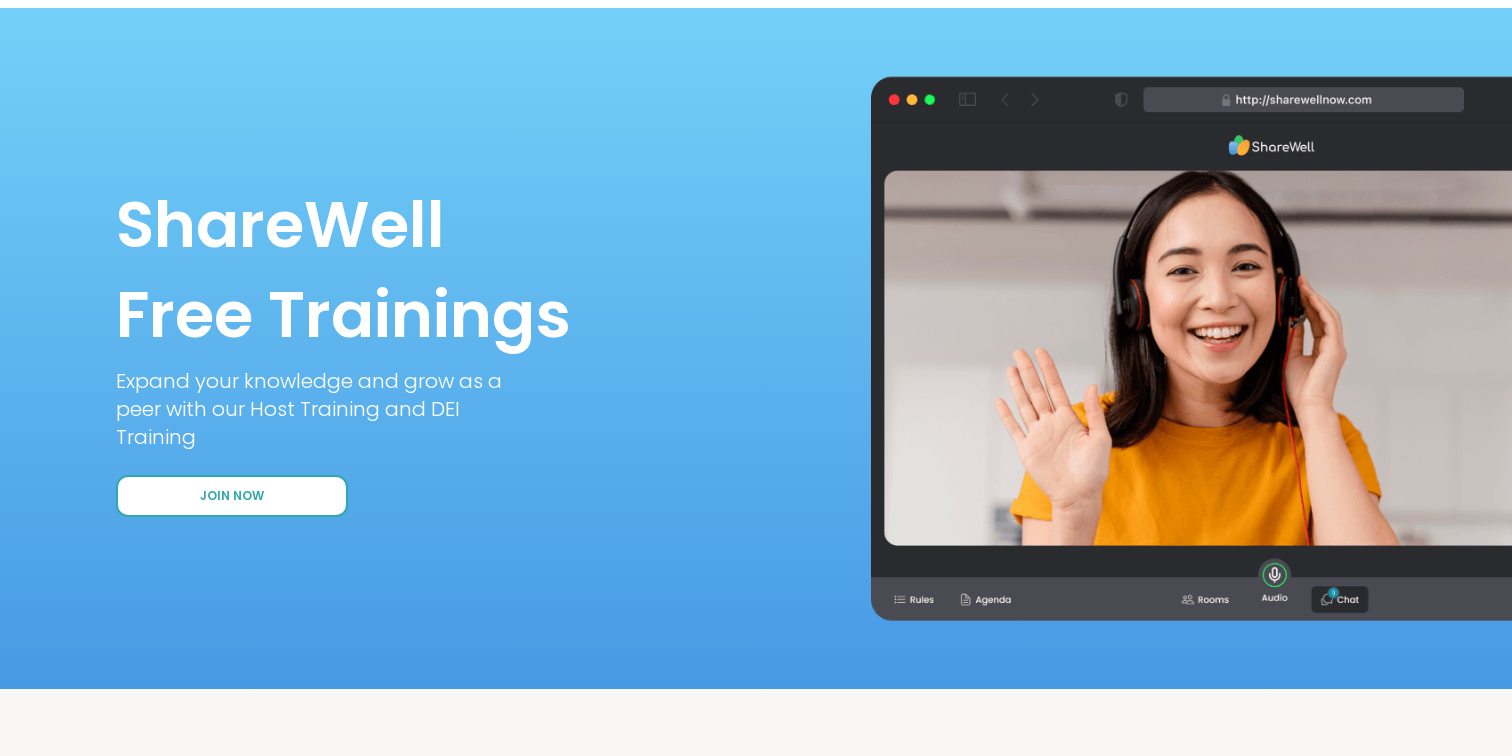 click on "Join Now" at bounding box center (232, 496) 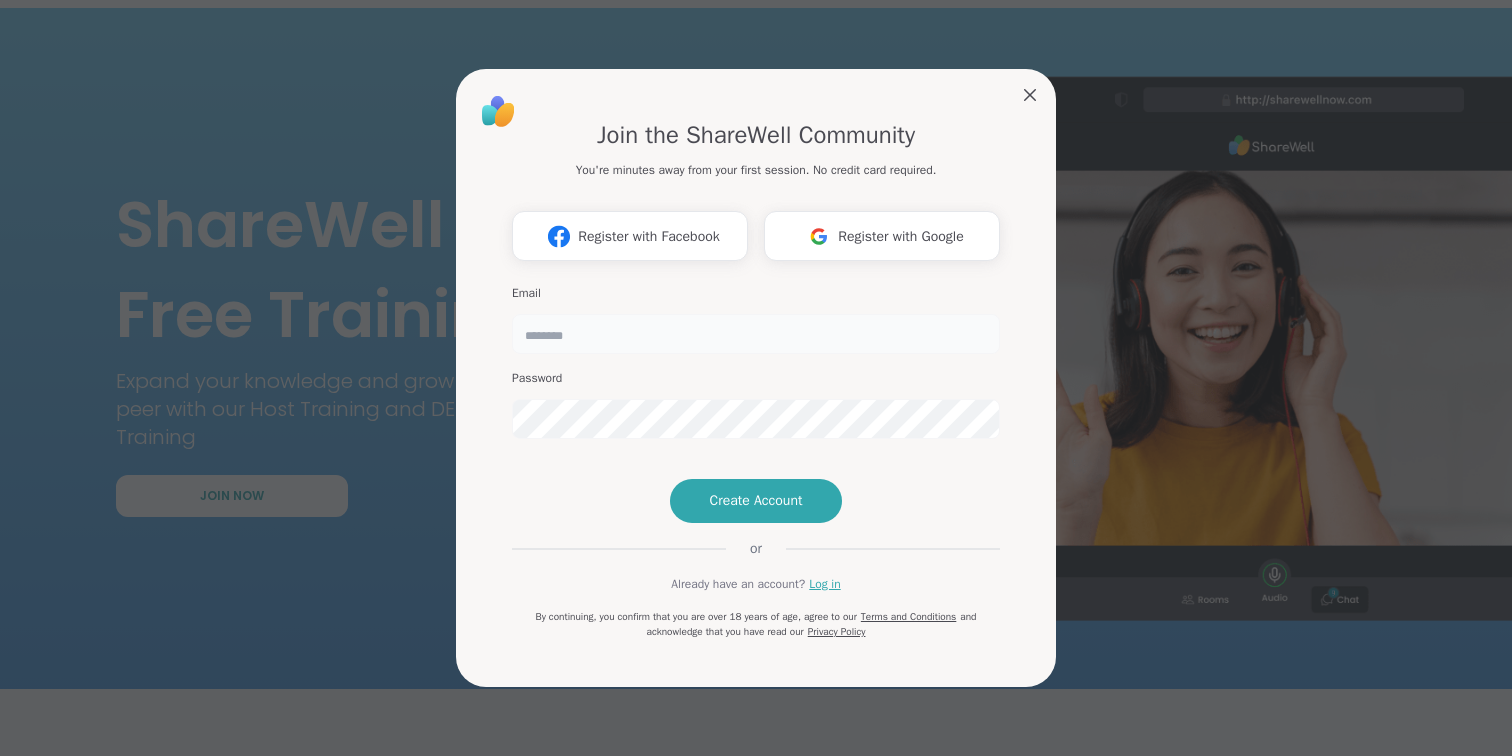 click at bounding box center [756, 334] 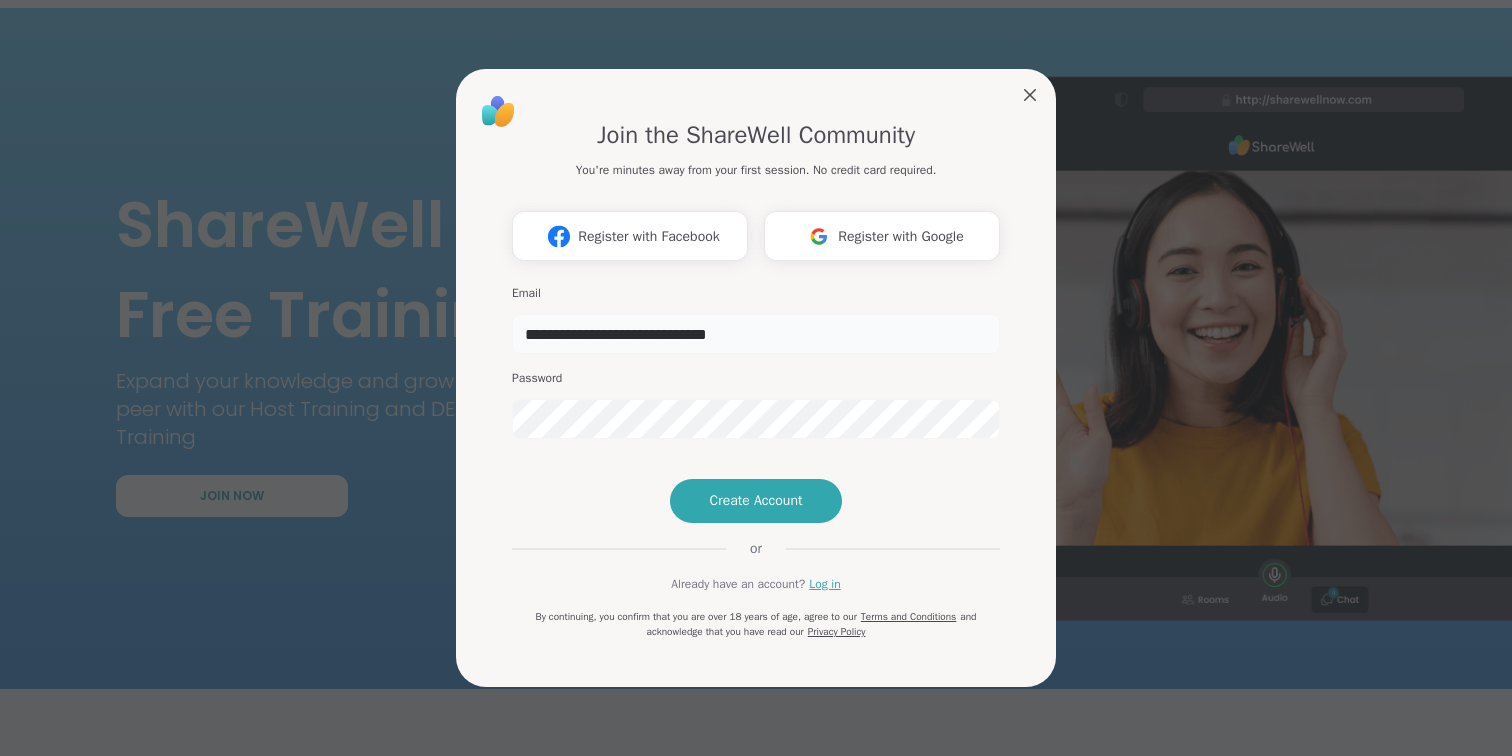 type on "**********" 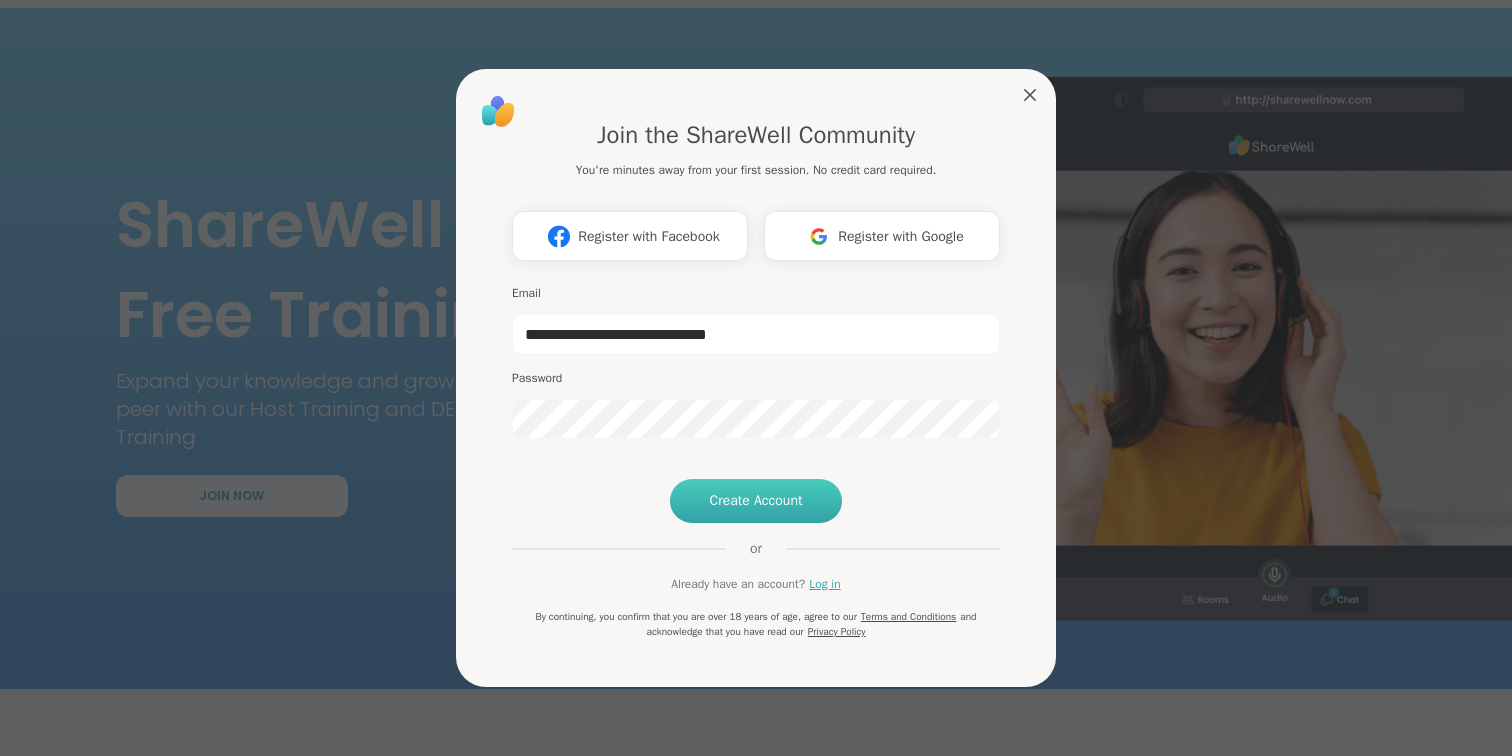 click on "Create Account" at bounding box center (756, 501) 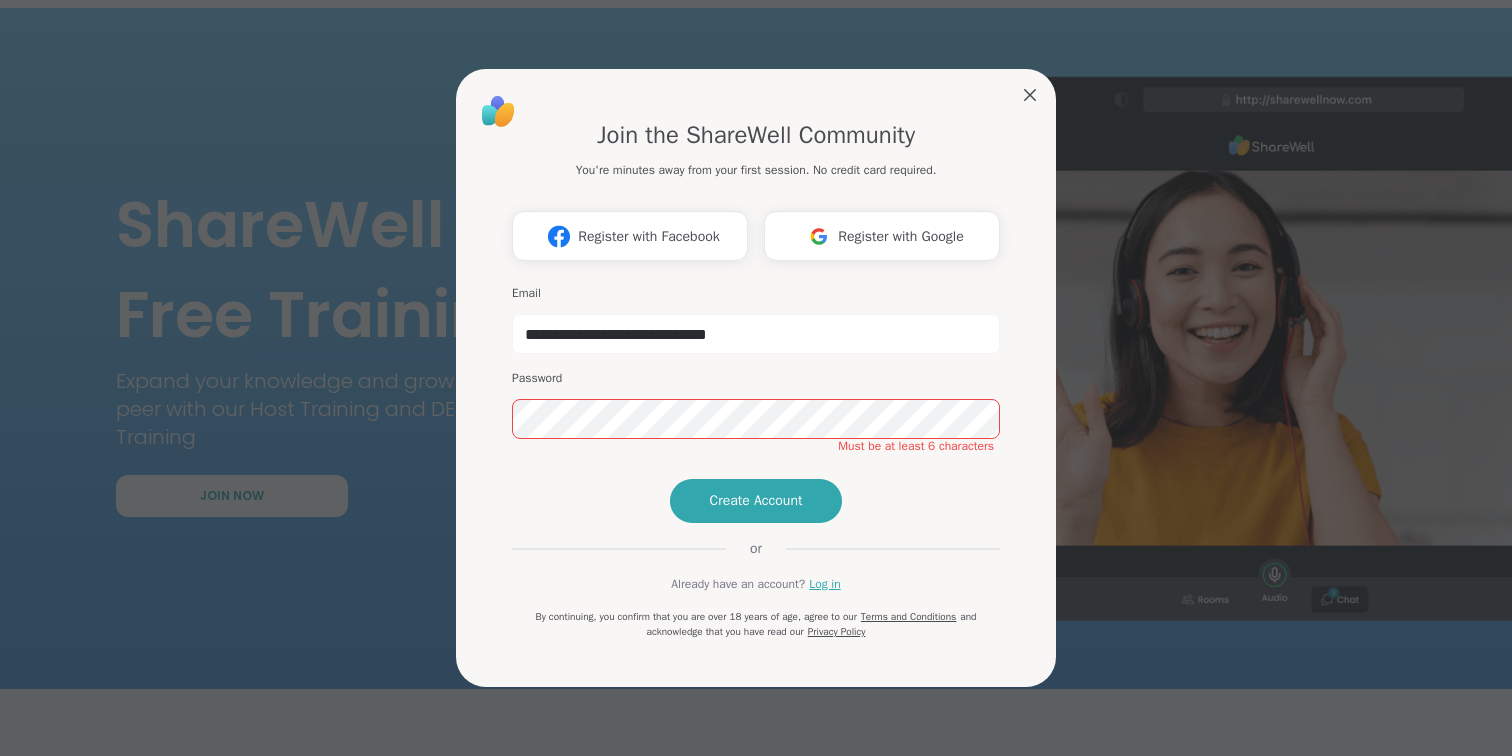 click 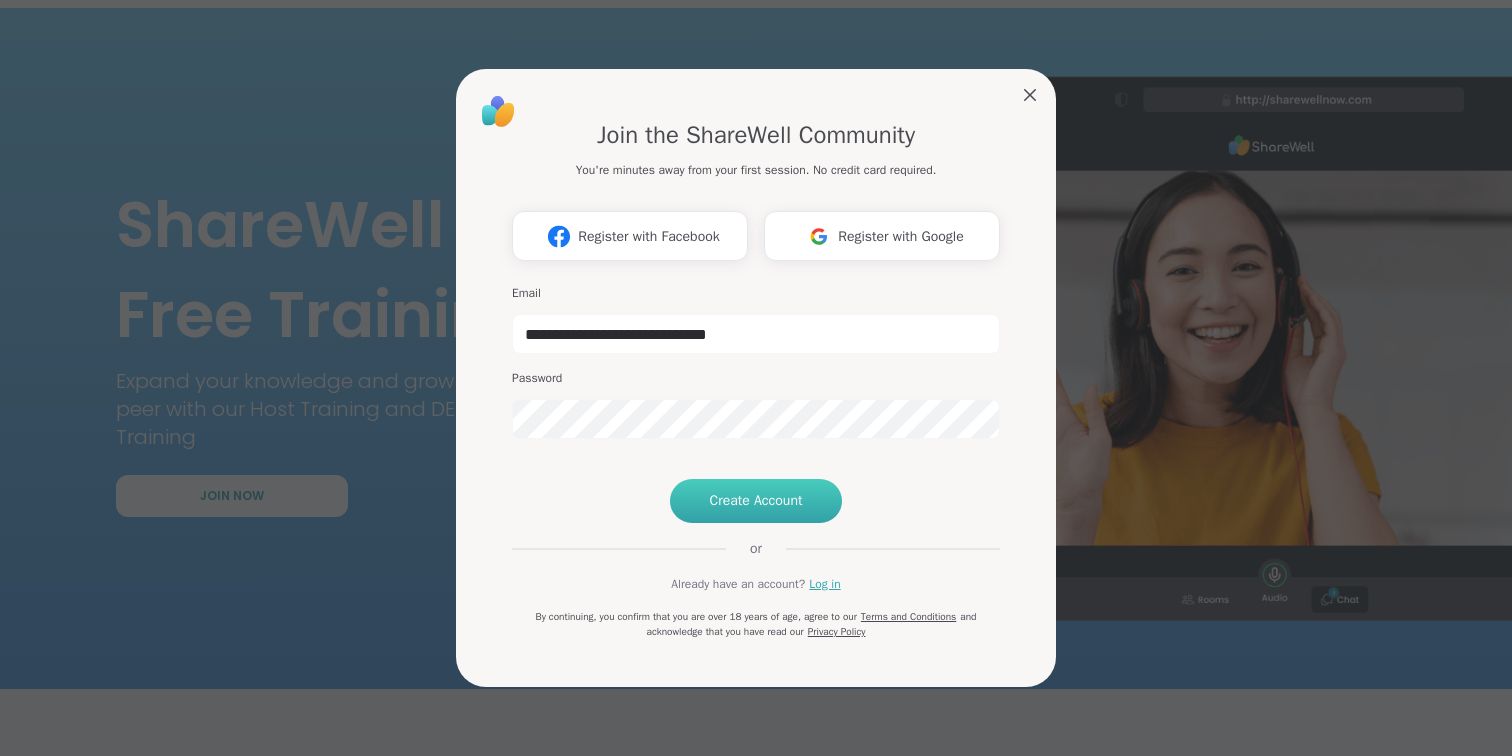 click on "Create Account" at bounding box center [756, 501] 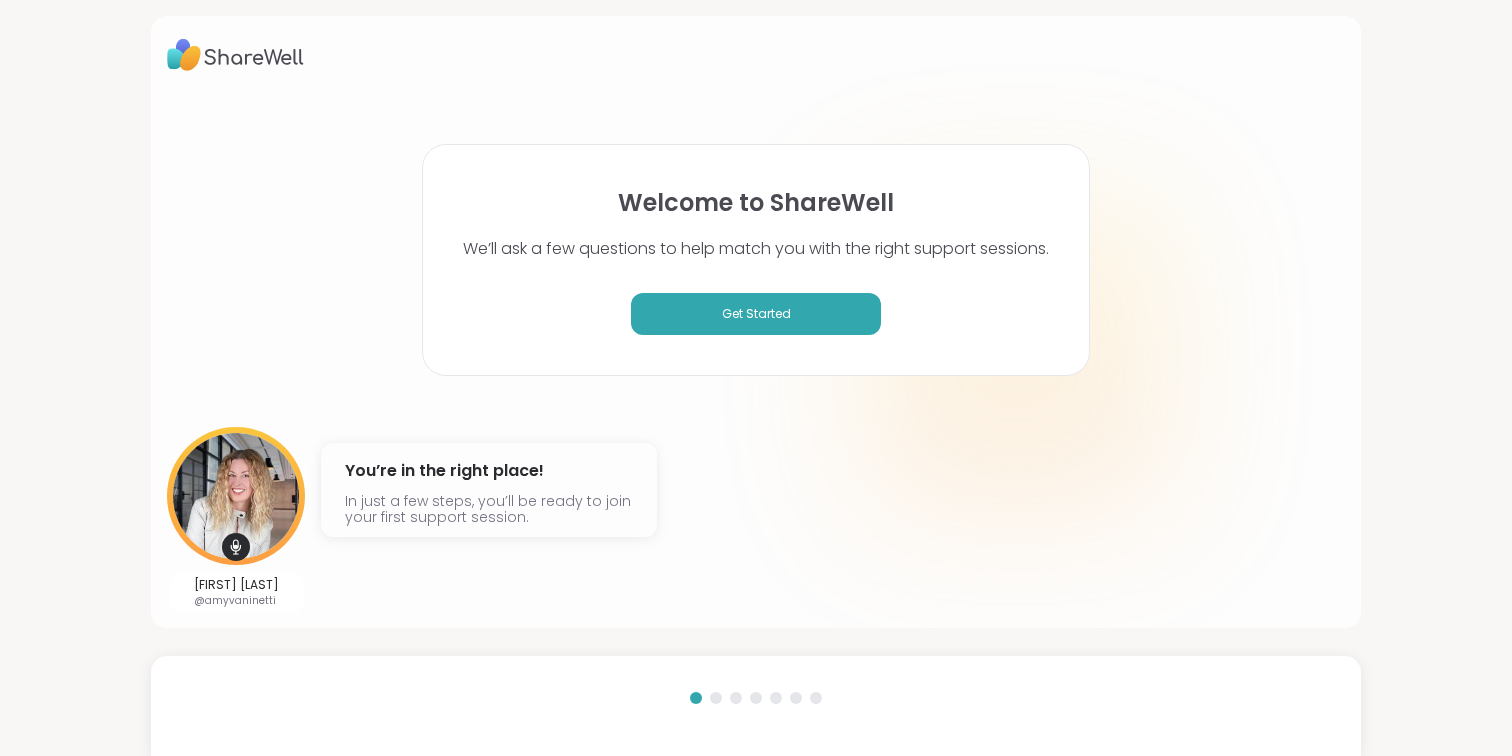 scroll, scrollTop: 0, scrollLeft: 0, axis: both 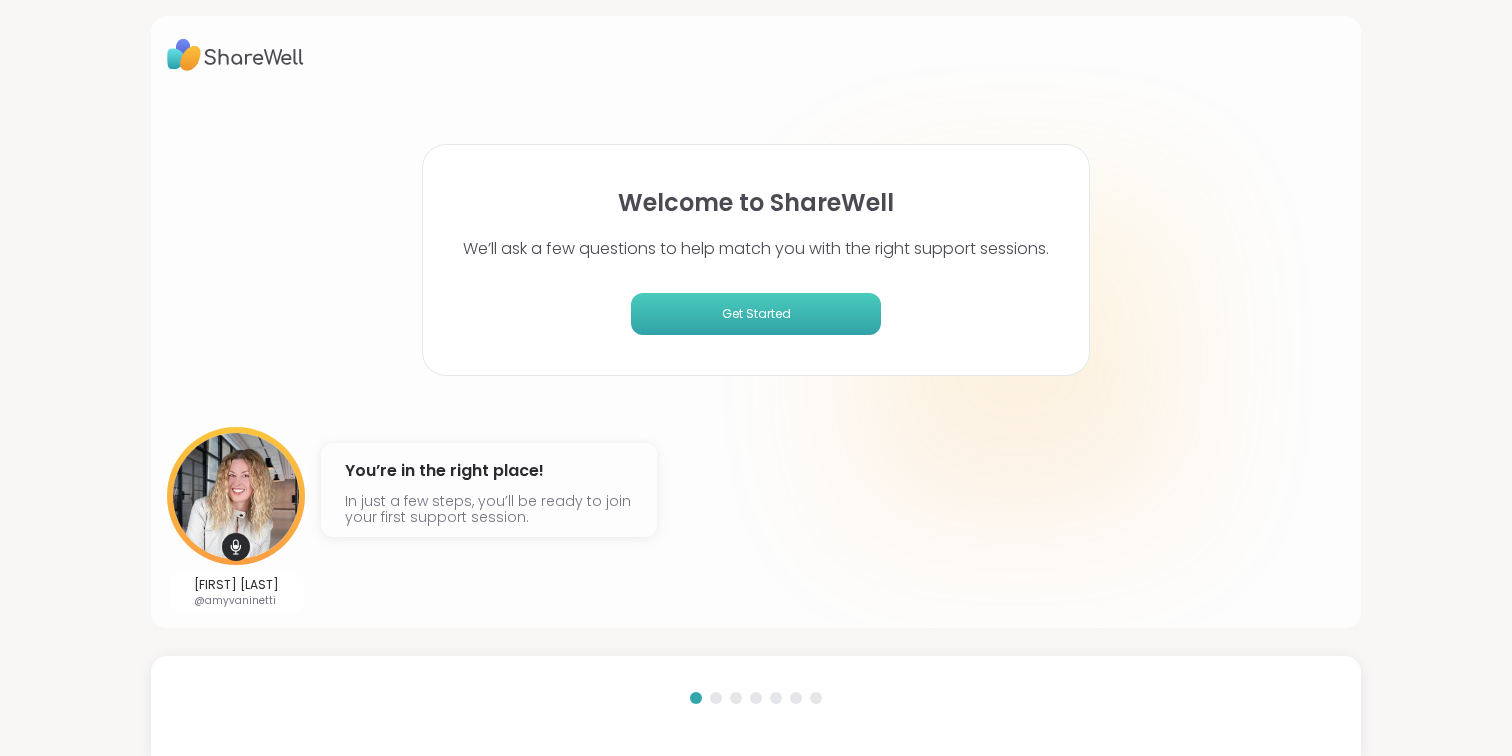 click on "Get Started" at bounding box center (756, 314) 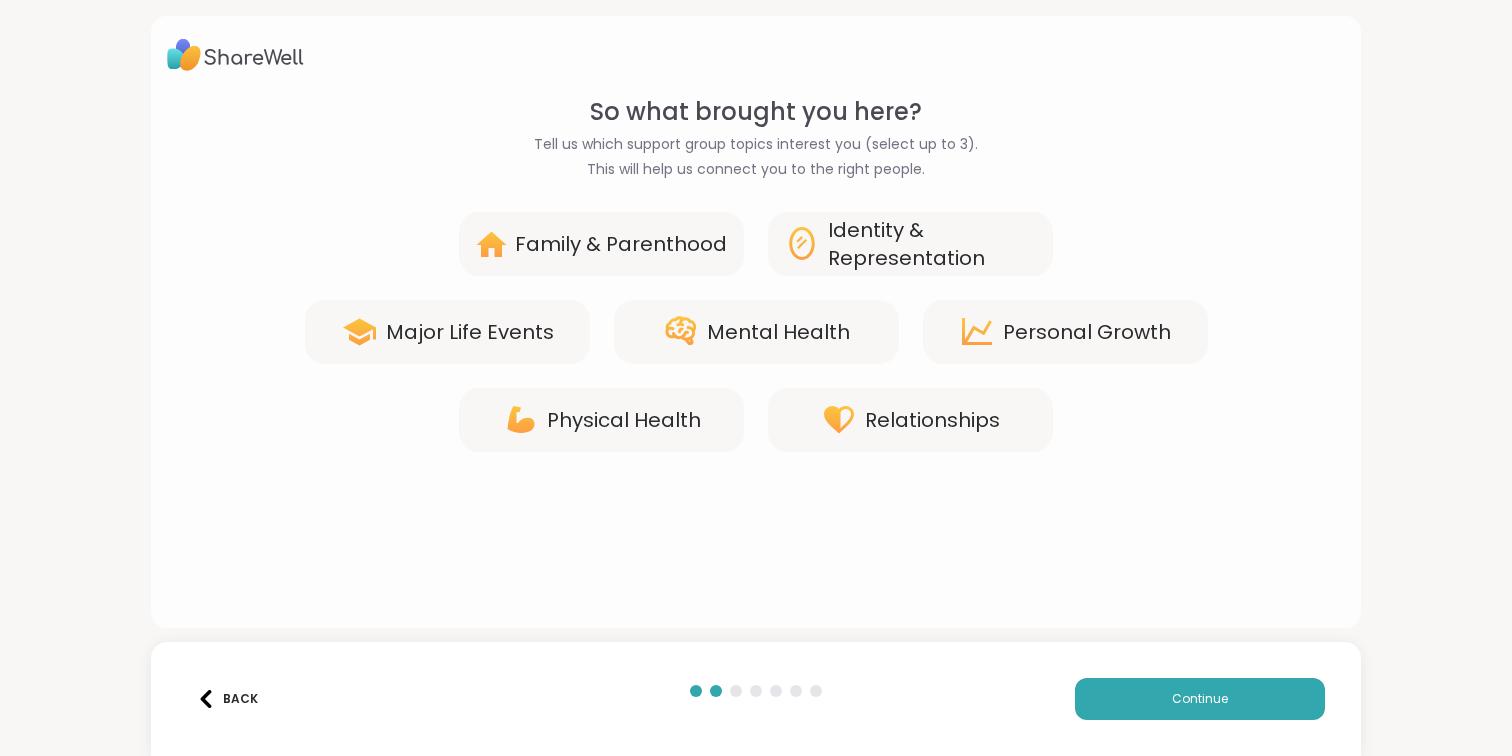 click on "Family & Parenthood" at bounding box center [601, 244] 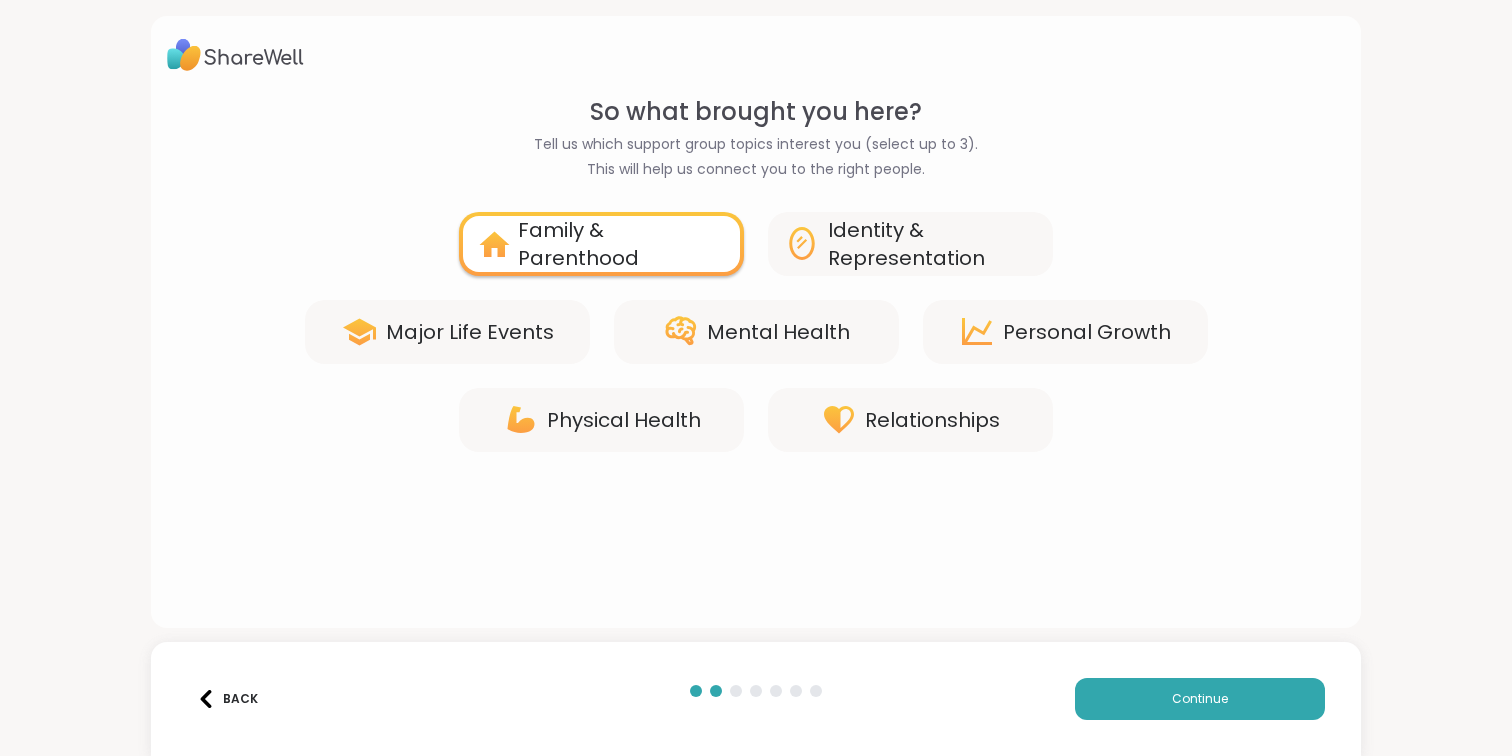 click 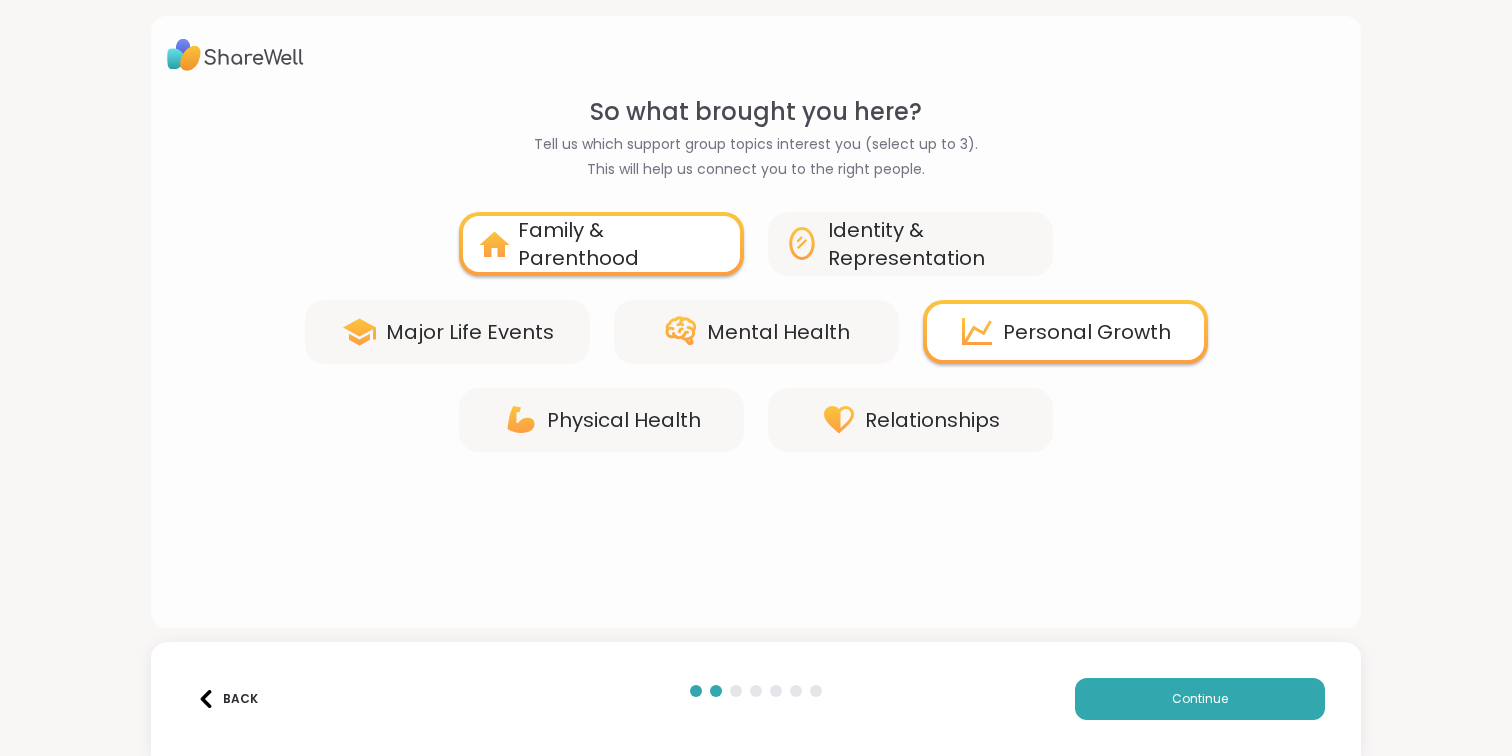 click on "Mental Health" at bounding box center (778, 332) 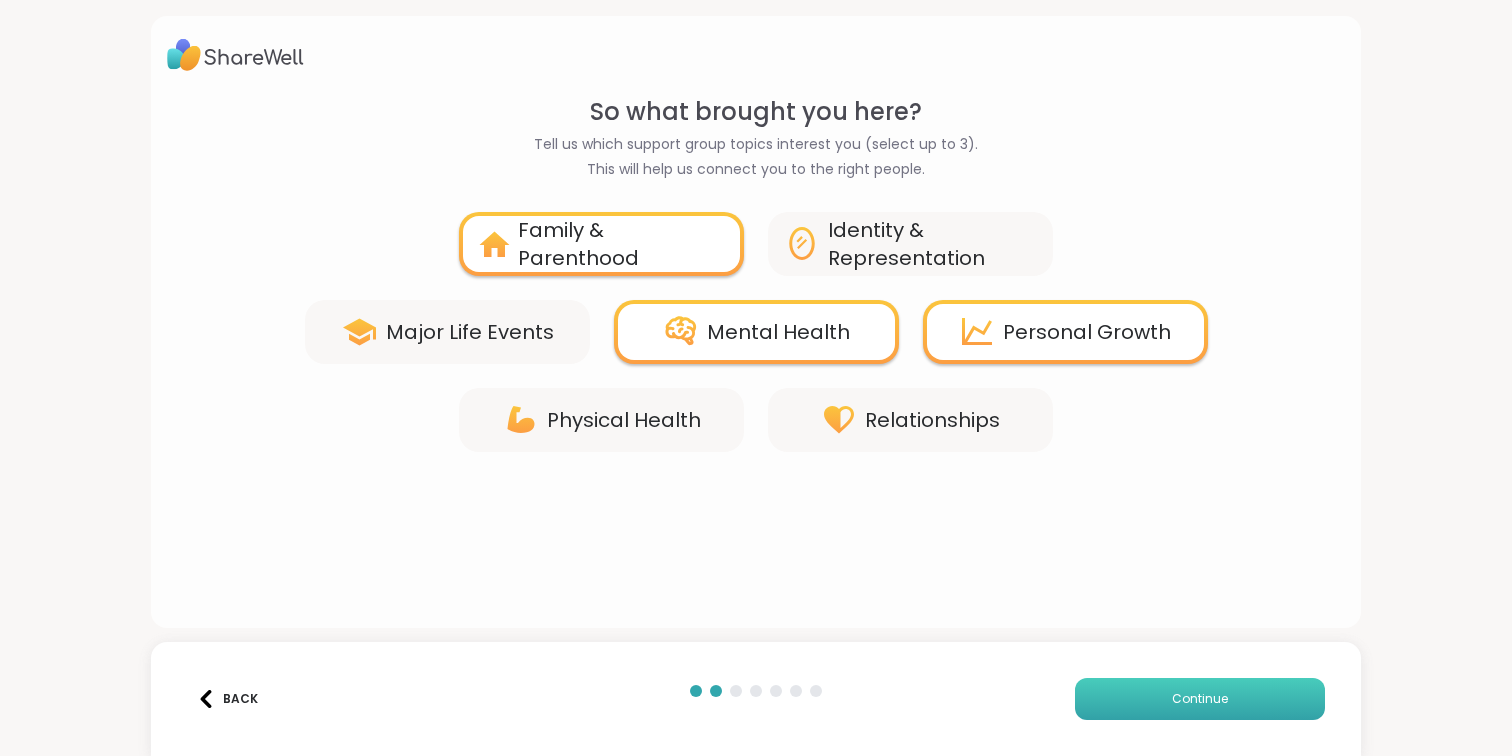 click on "Continue" at bounding box center (1200, 699) 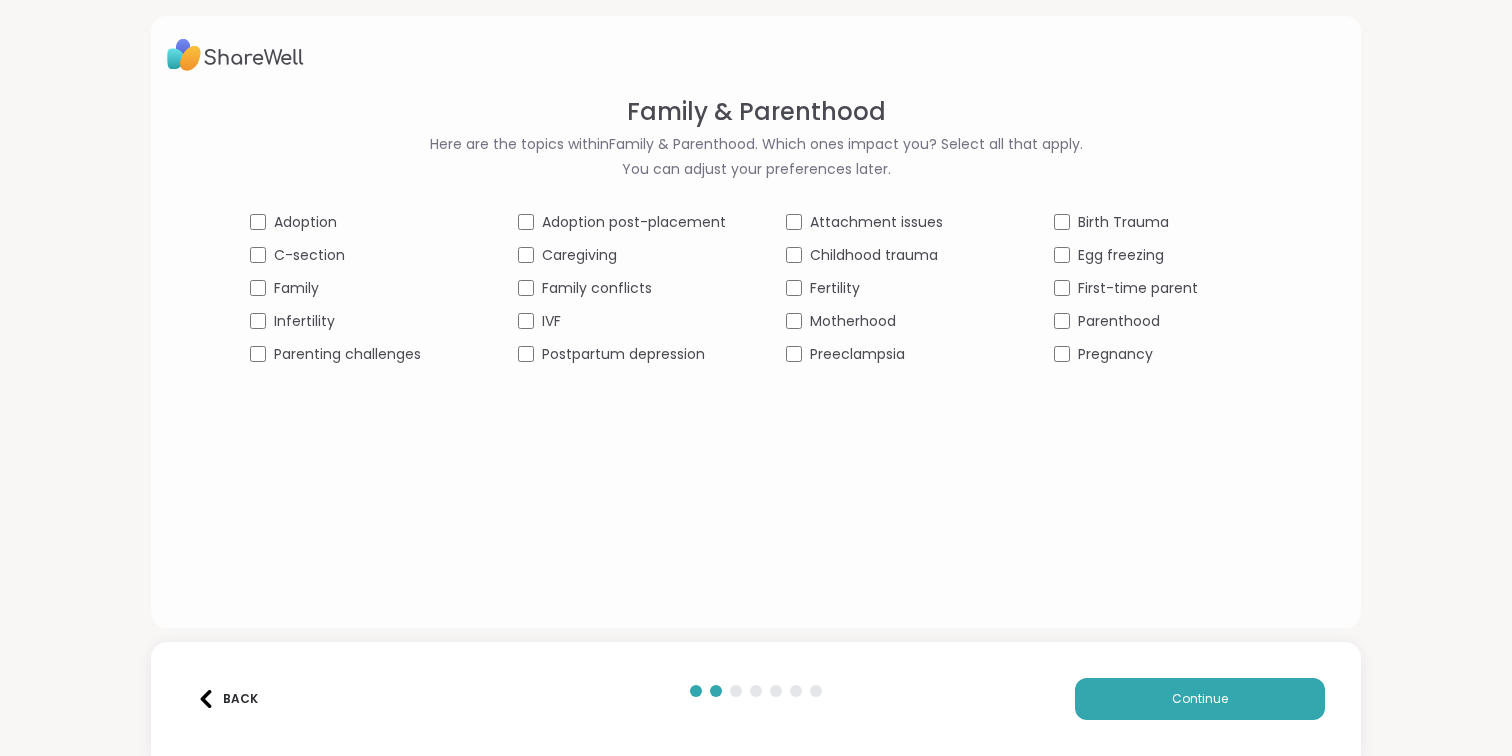 click on "IVF" at bounding box center [622, 321] 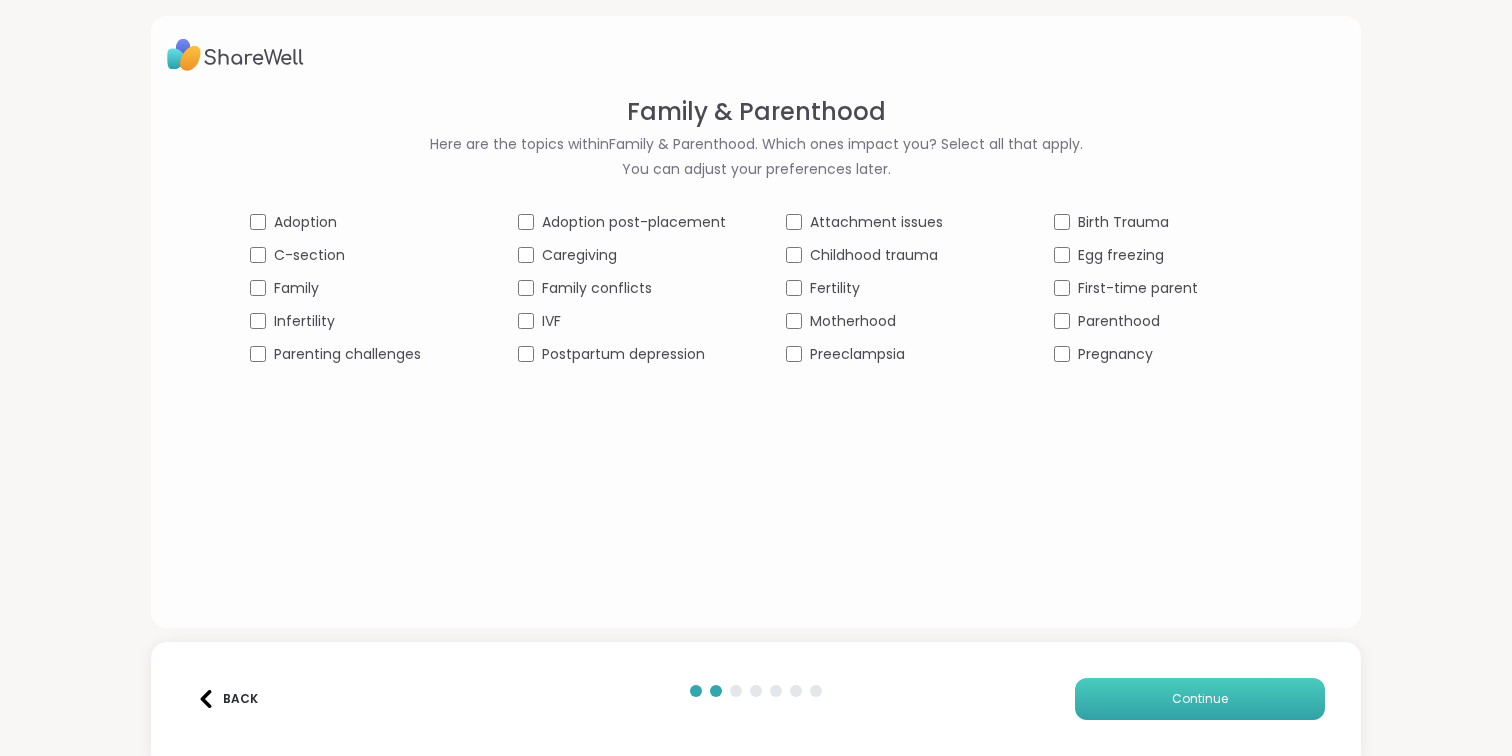 click on "Continue" at bounding box center [1200, 699] 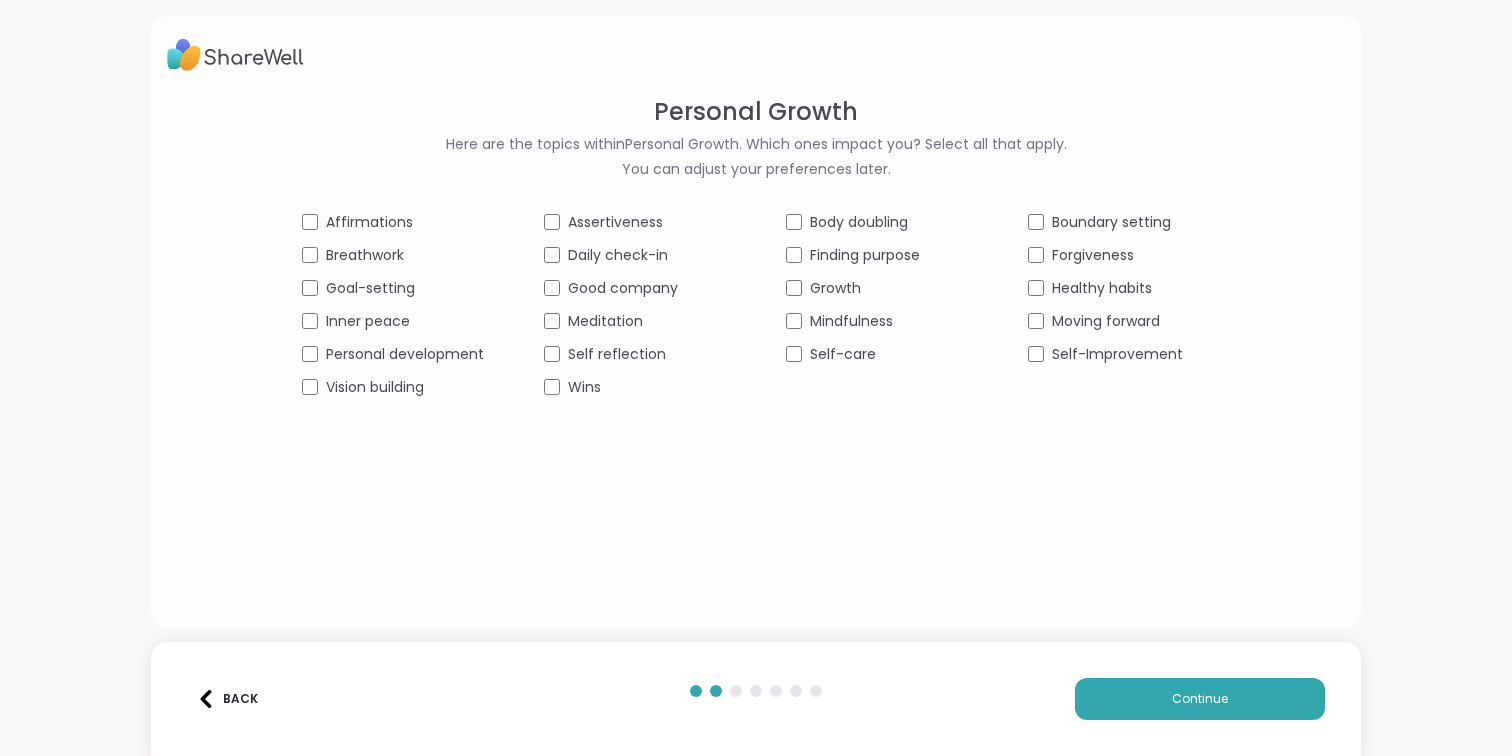click on "Mindfulness" at bounding box center [851, 321] 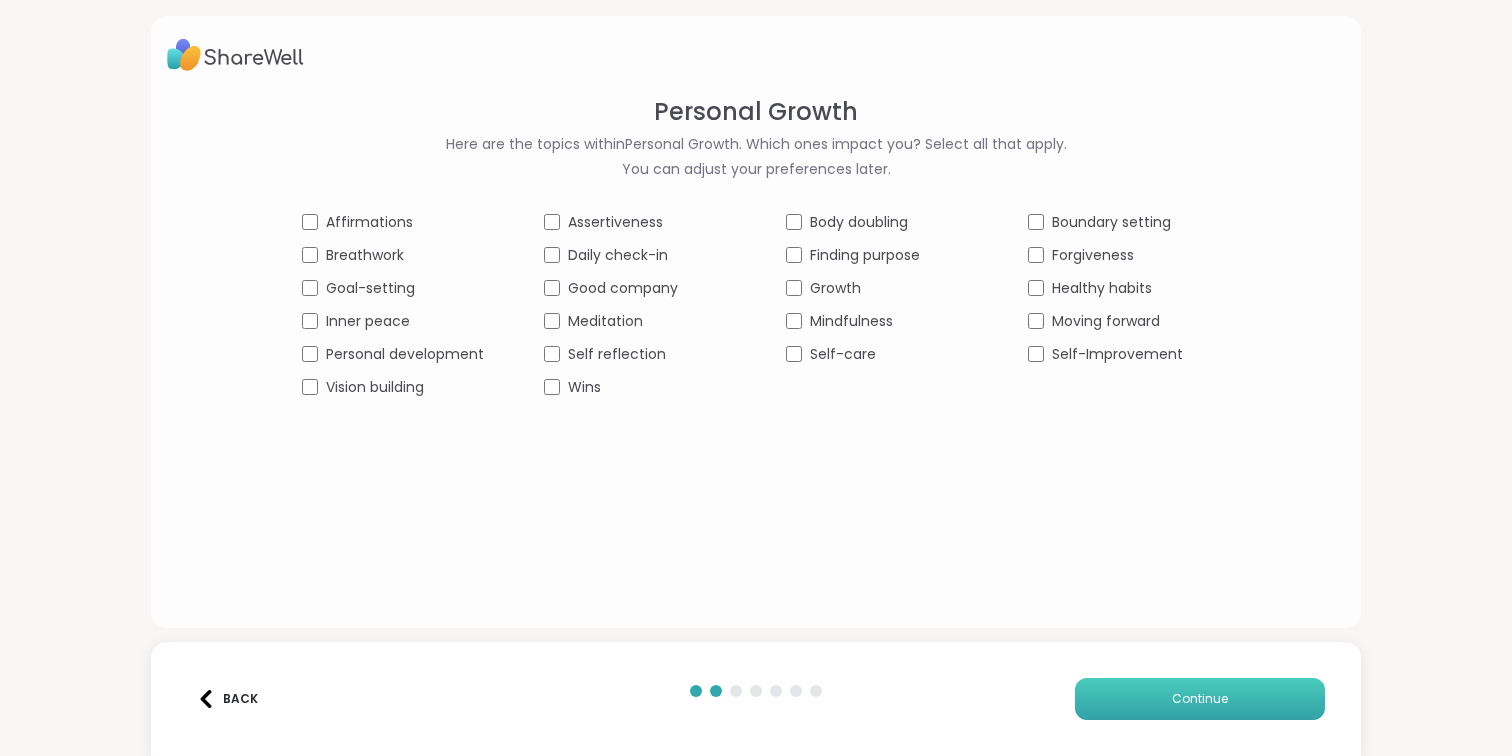 click on "Continue" at bounding box center [1200, 699] 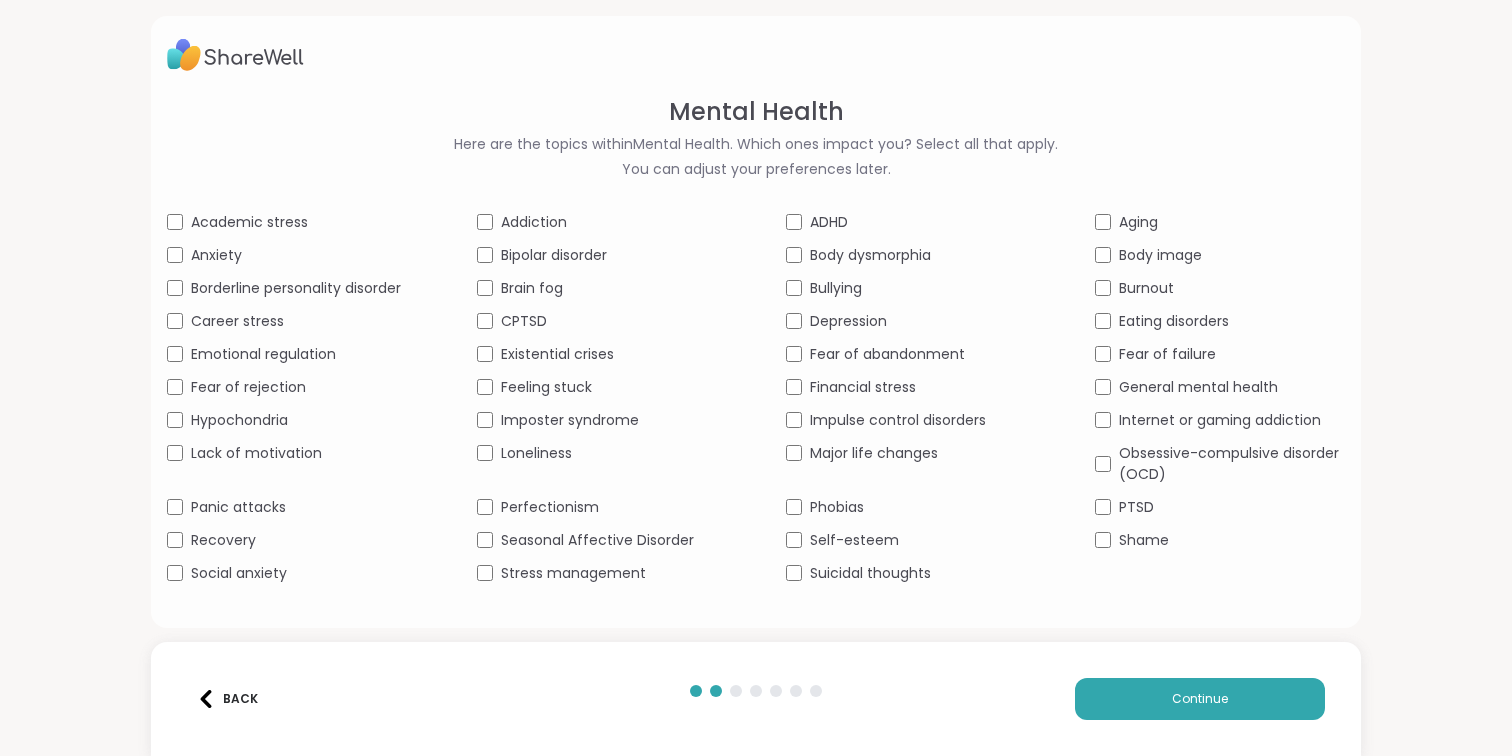 scroll, scrollTop: 0, scrollLeft: 0, axis: both 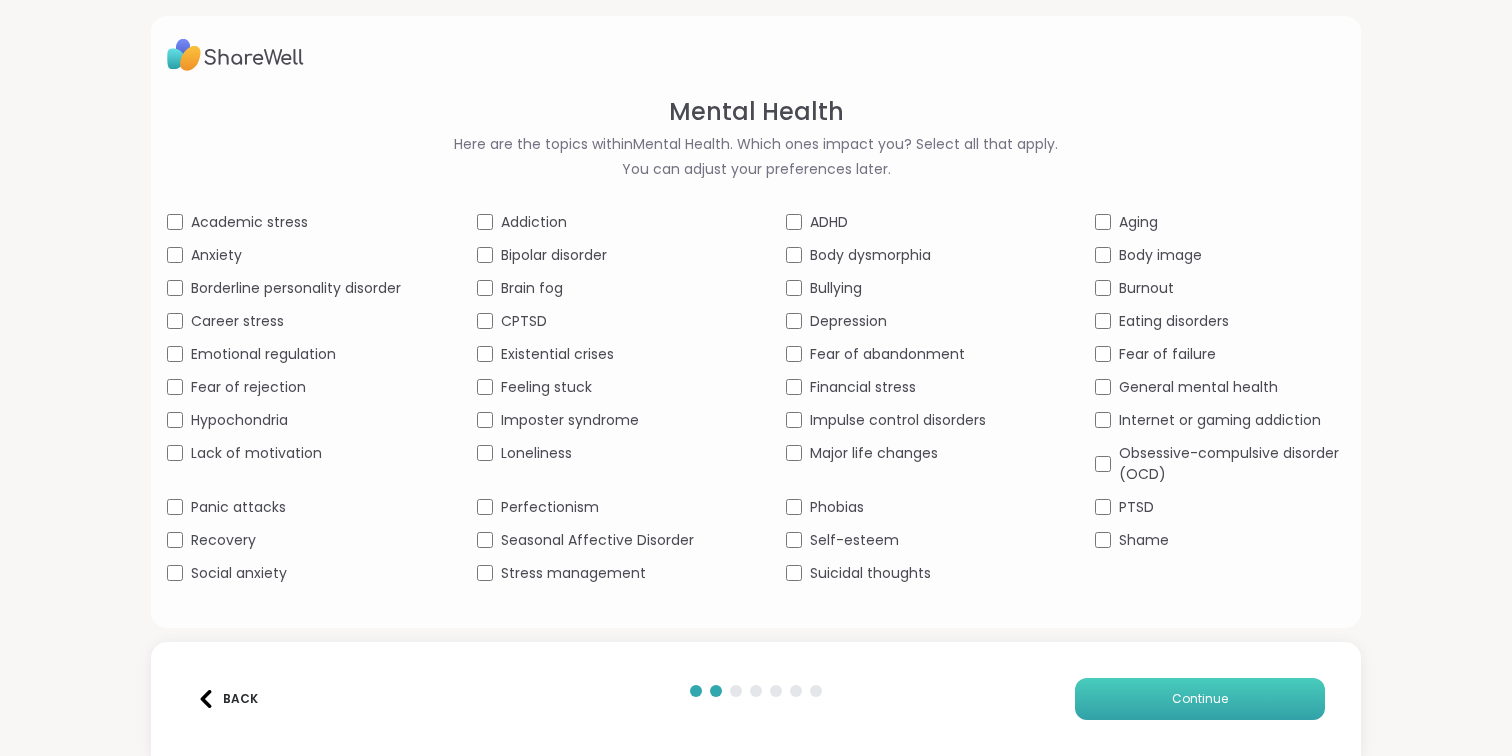 click on "Continue" at bounding box center [1200, 699] 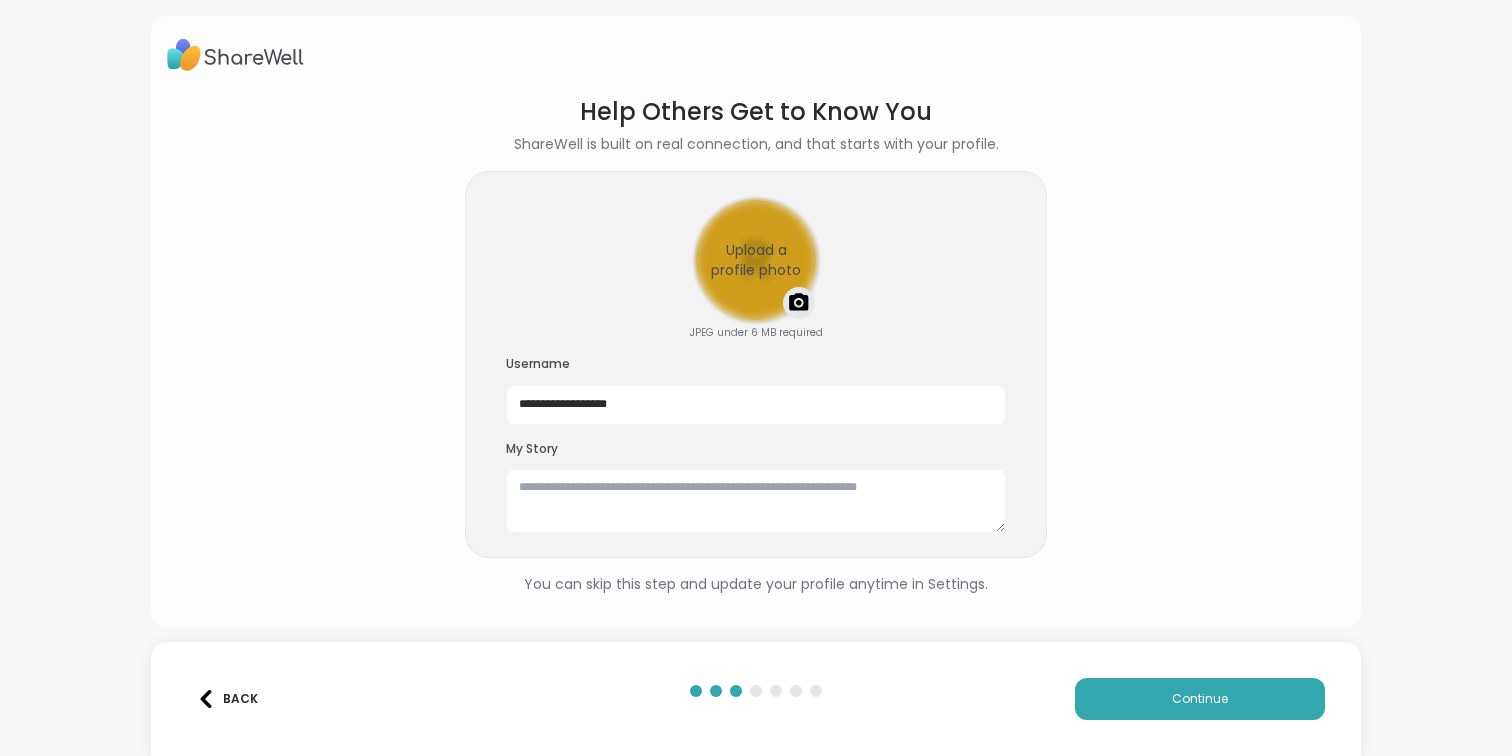 click on "Upload a profile photo" at bounding box center [756, 260] 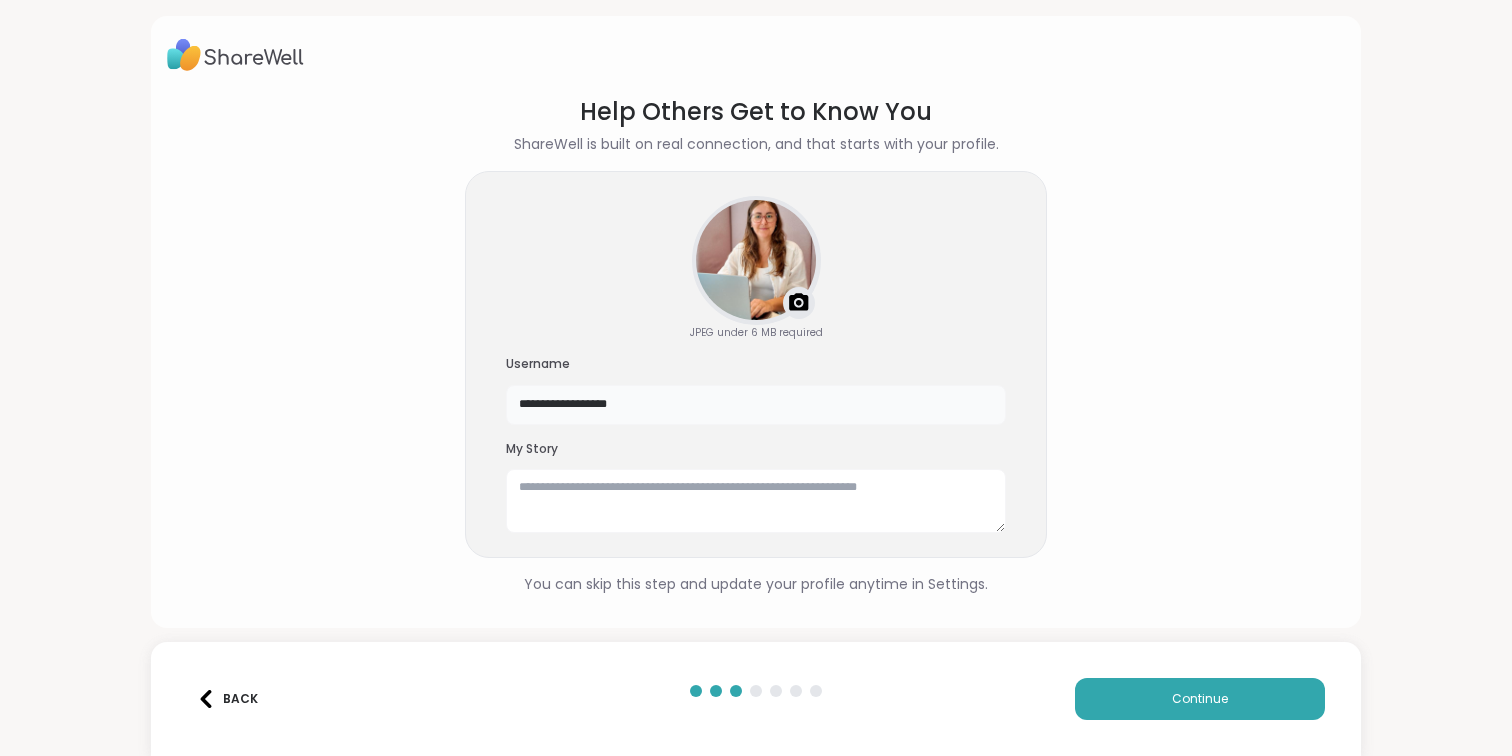 click on "**********" at bounding box center (756, 405) 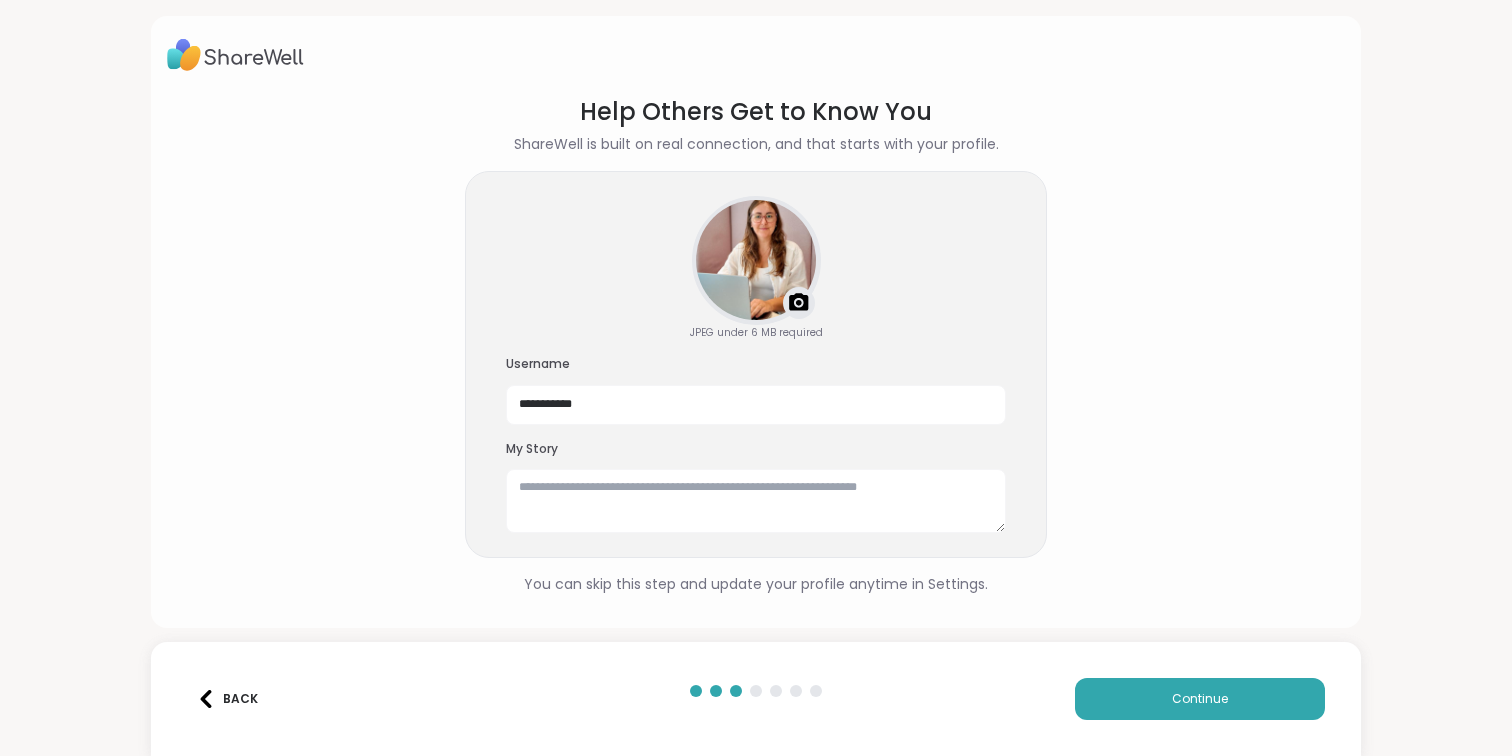 click on "**********" at bounding box center [756, 365] 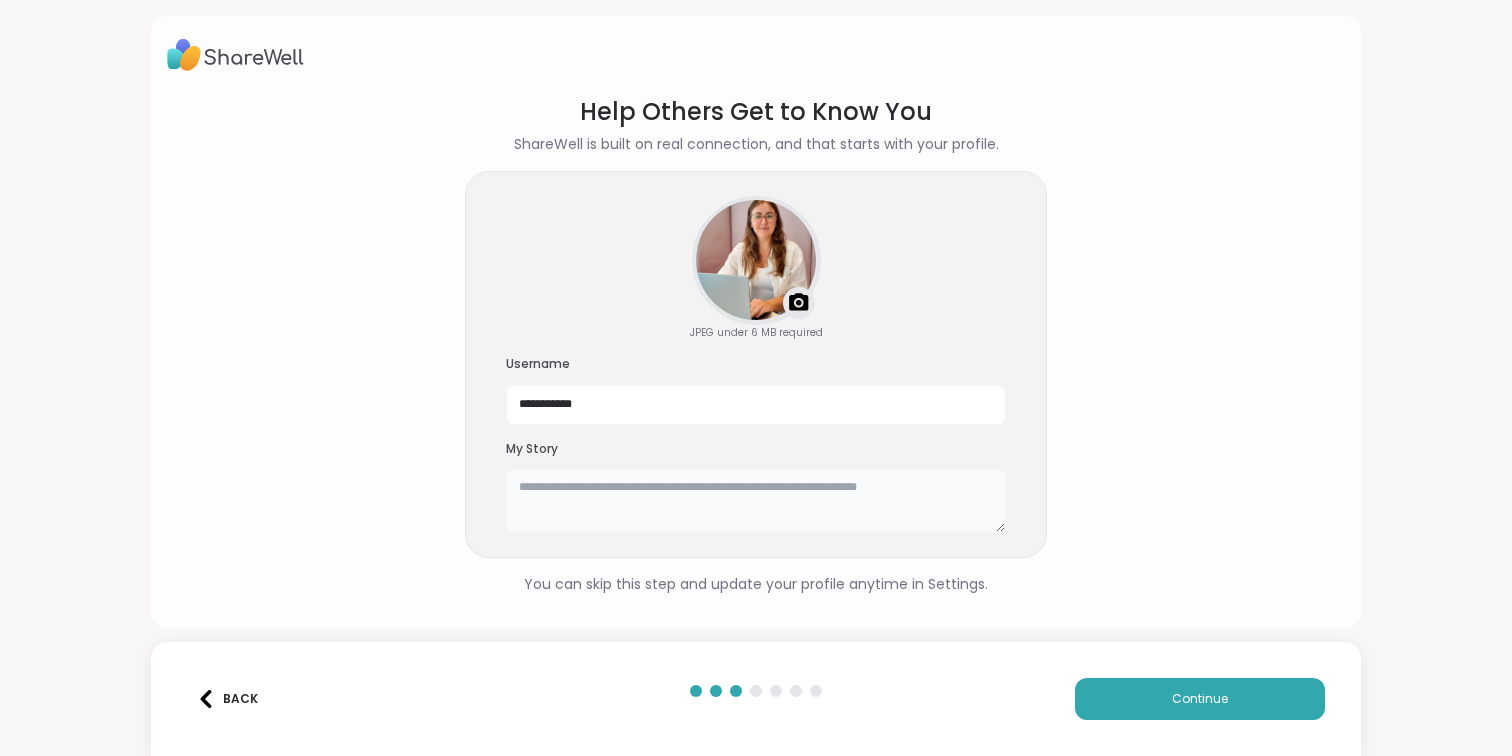 click at bounding box center (756, 501) 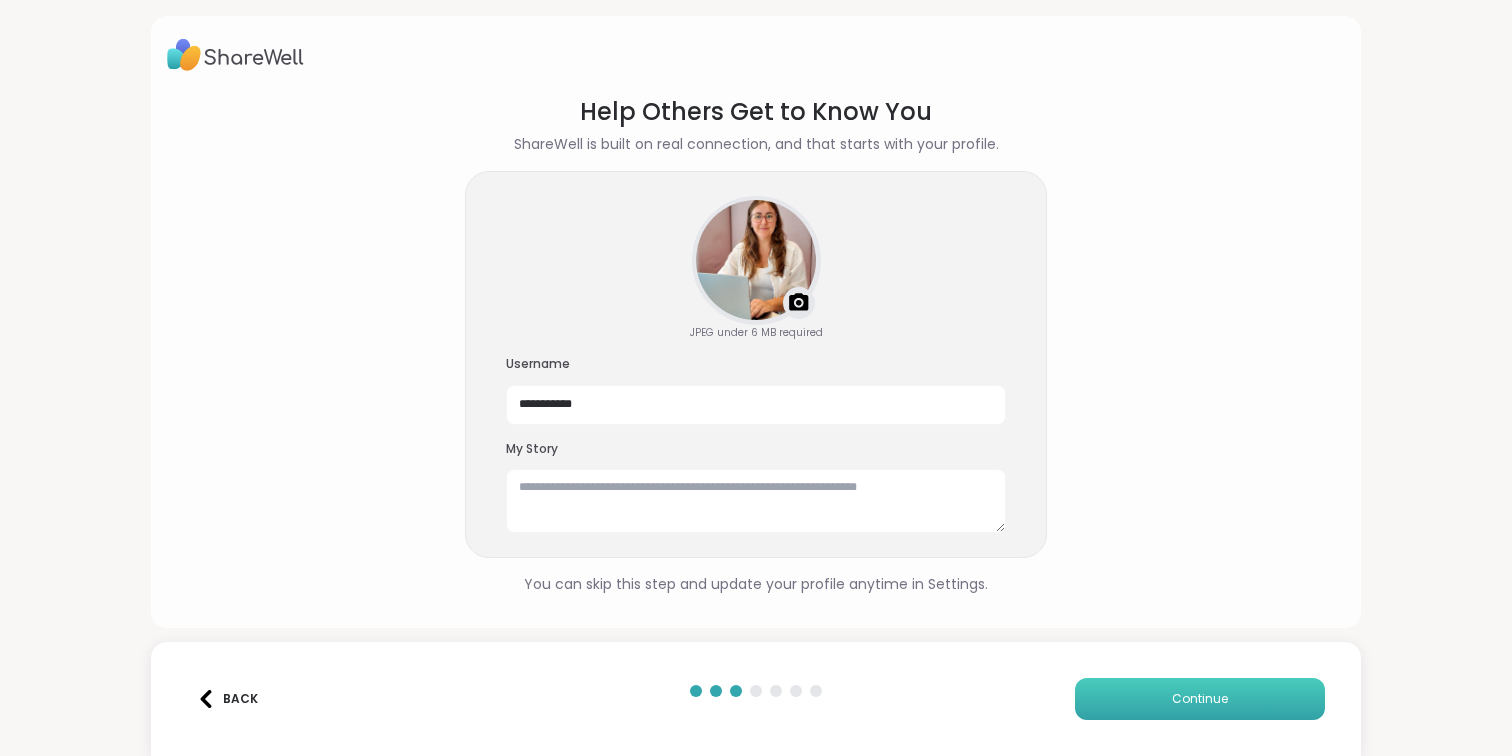 click on "Continue" at bounding box center [1200, 699] 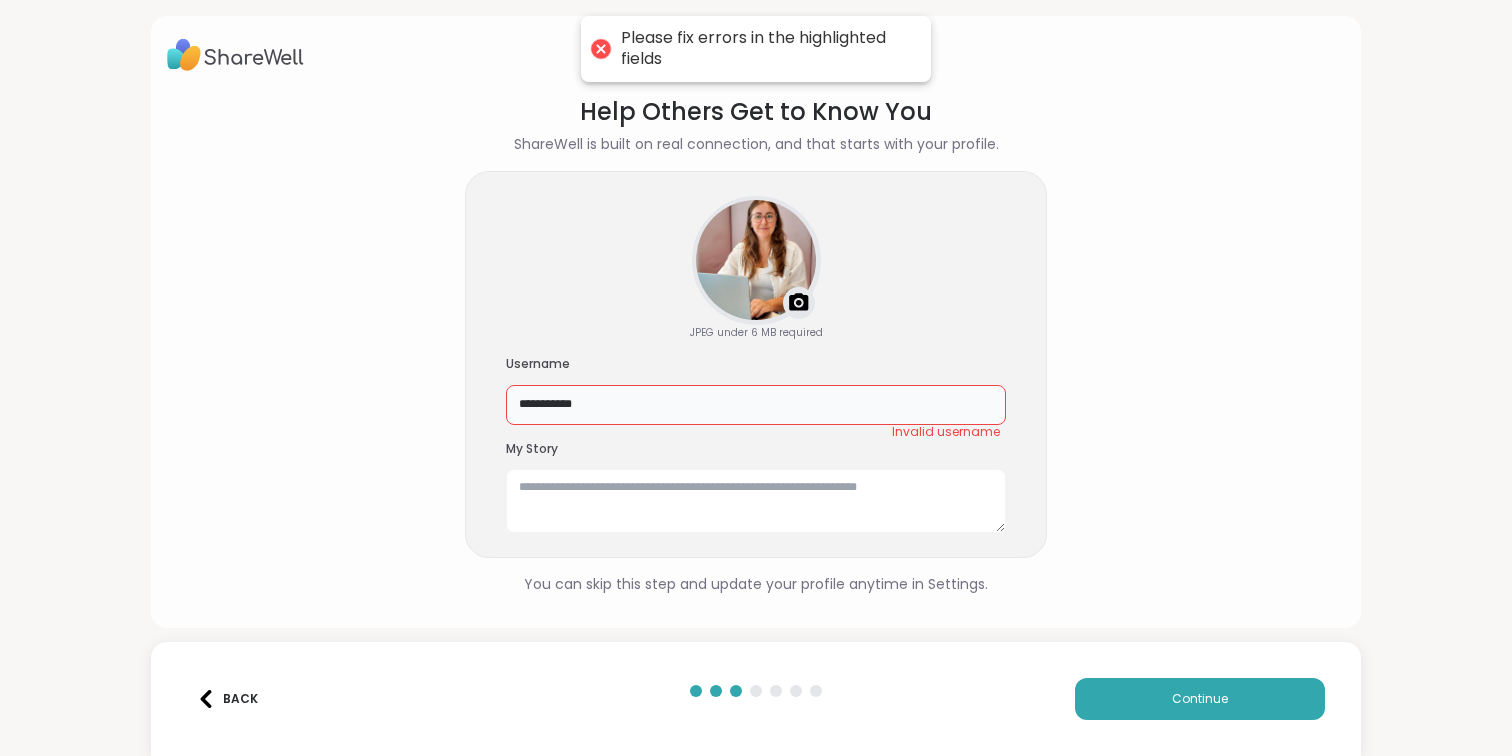 click on "**********" at bounding box center (756, 405) 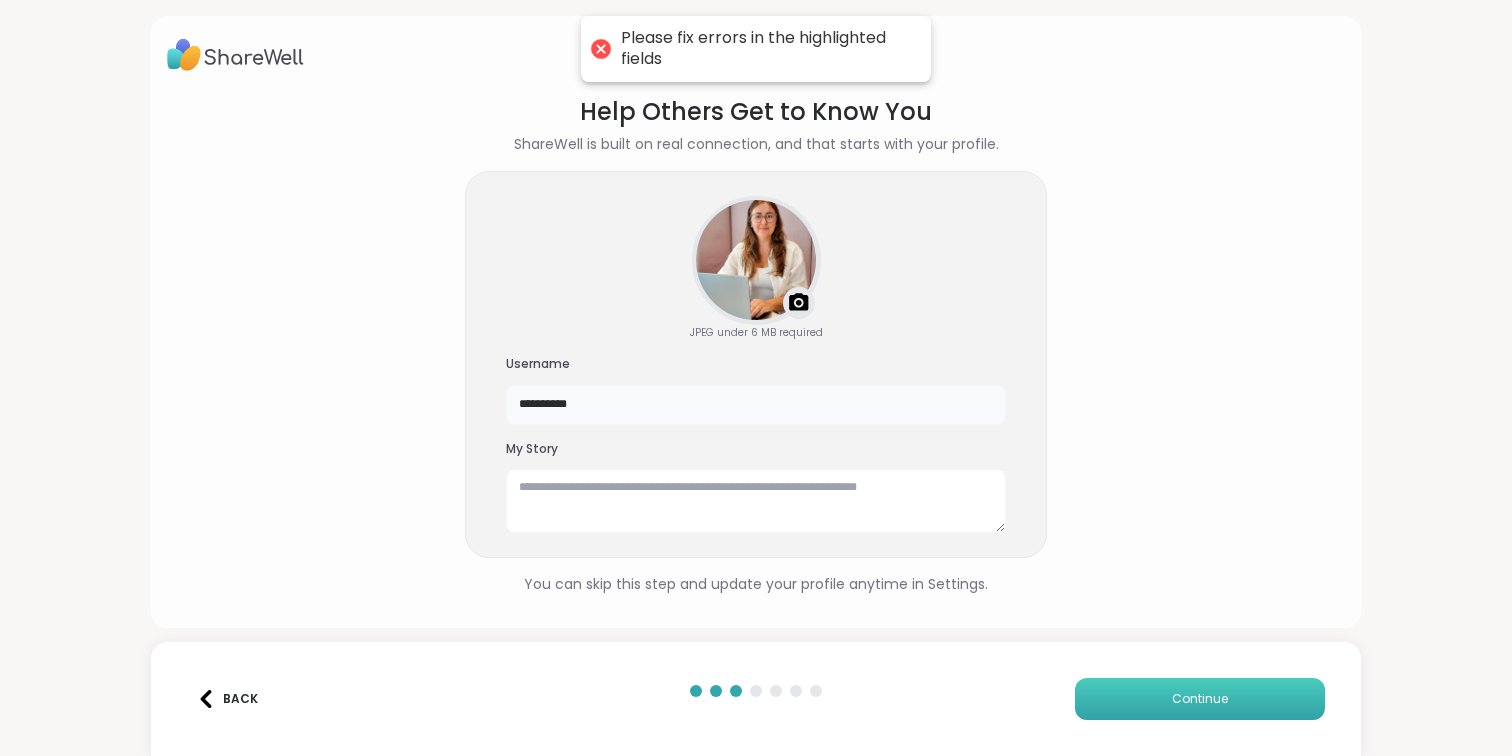 type on "**********" 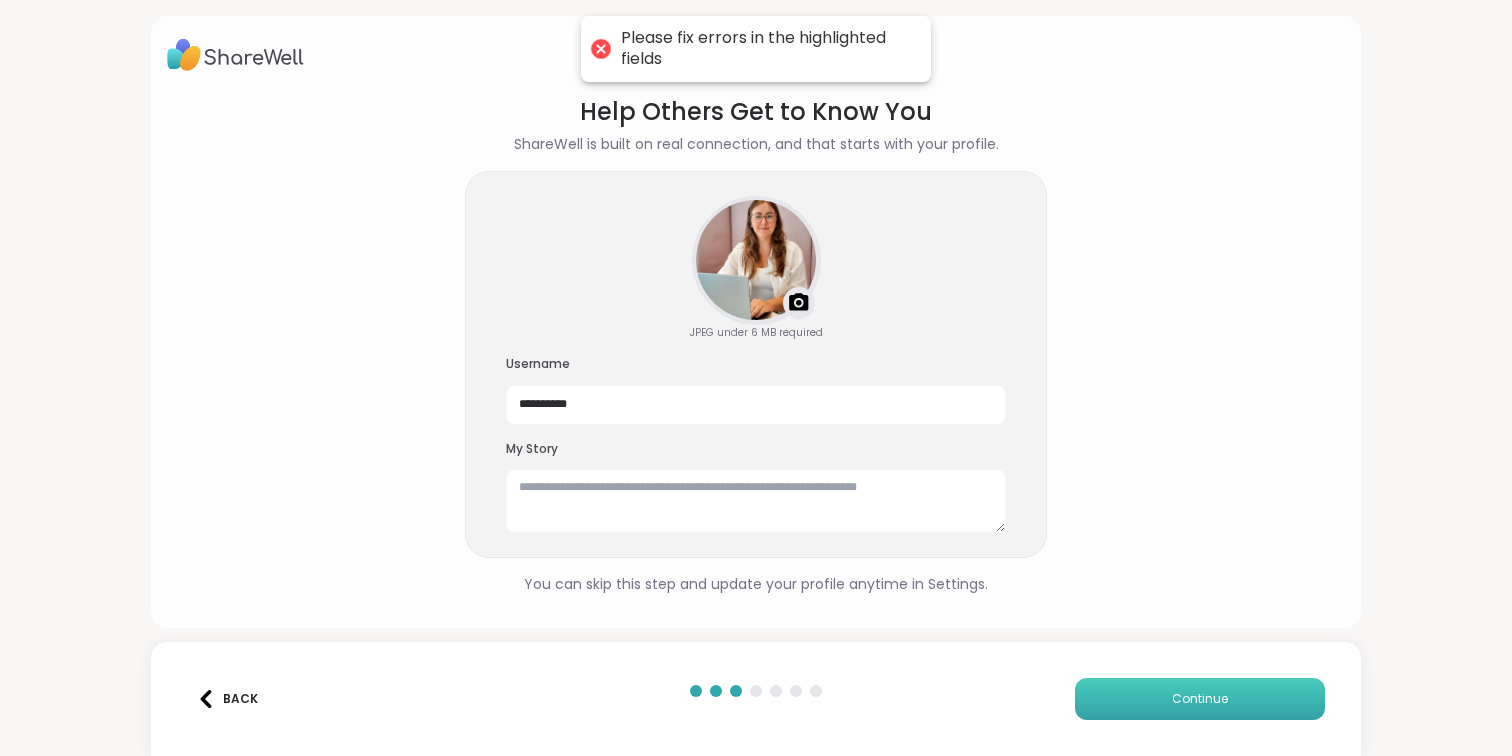 click on "Continue" at bounding box center (1200, 699) 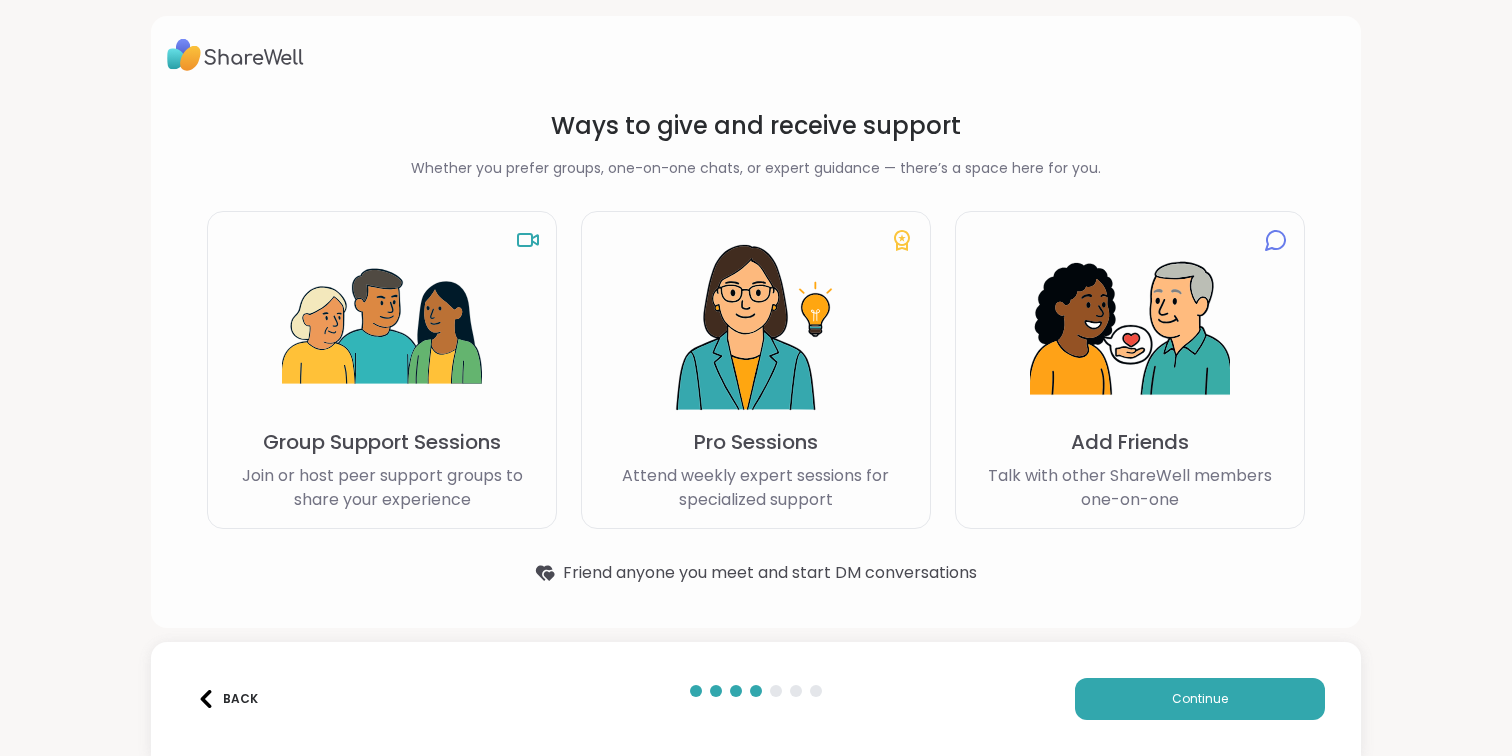 scroll, scrollTop: 0, scrollLeft: 0, axis: both 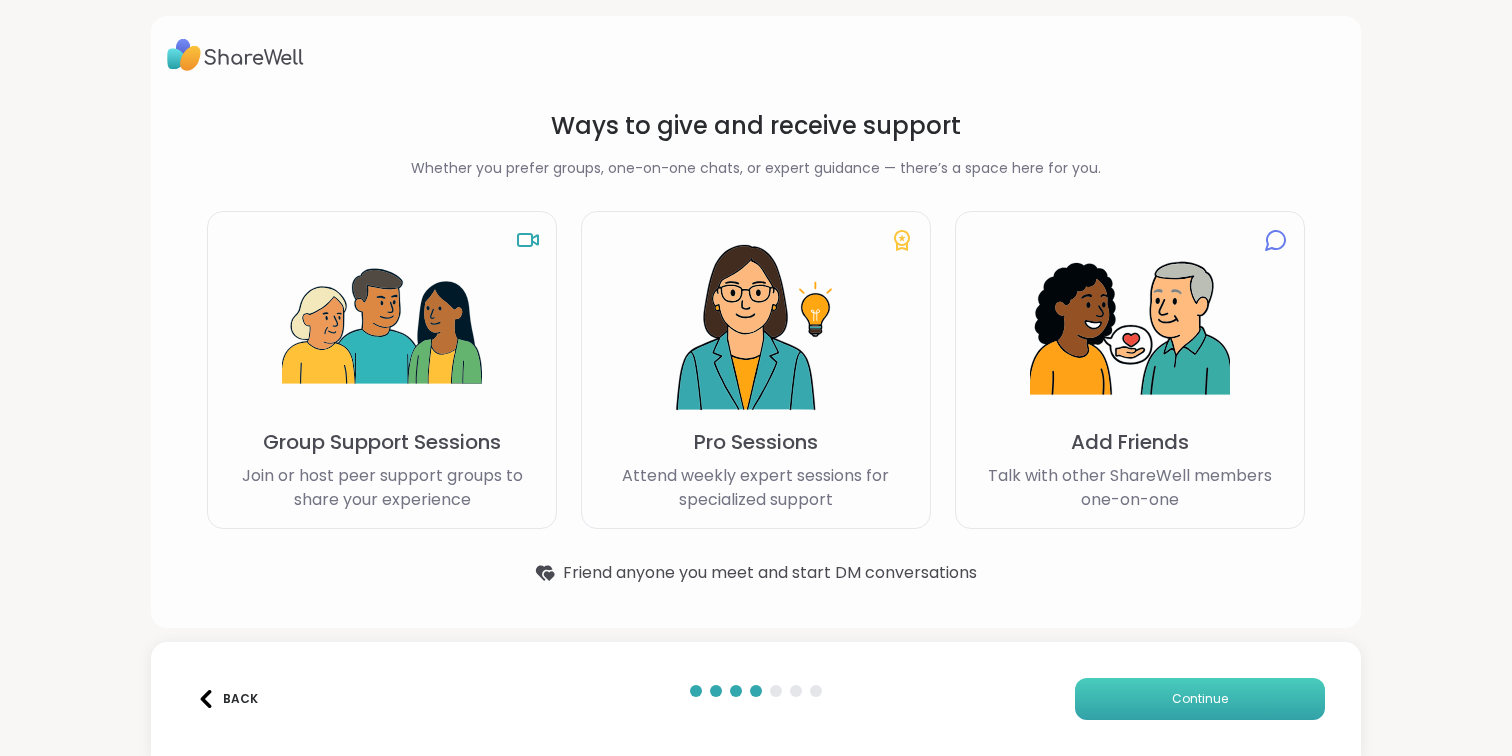 click on "Continue" at bounding box center (1200, 699) 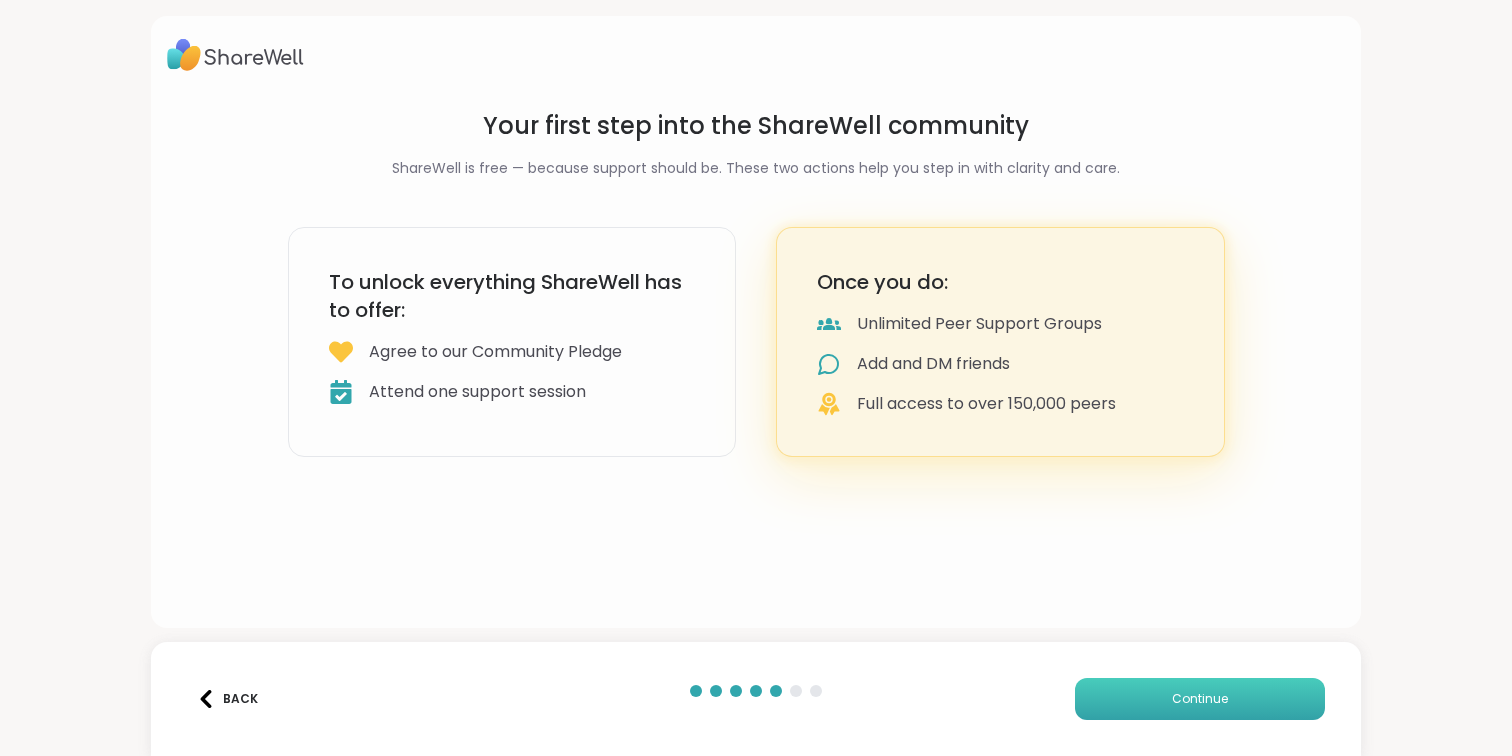 click on "Continue" at bounding box center (1200, 699) 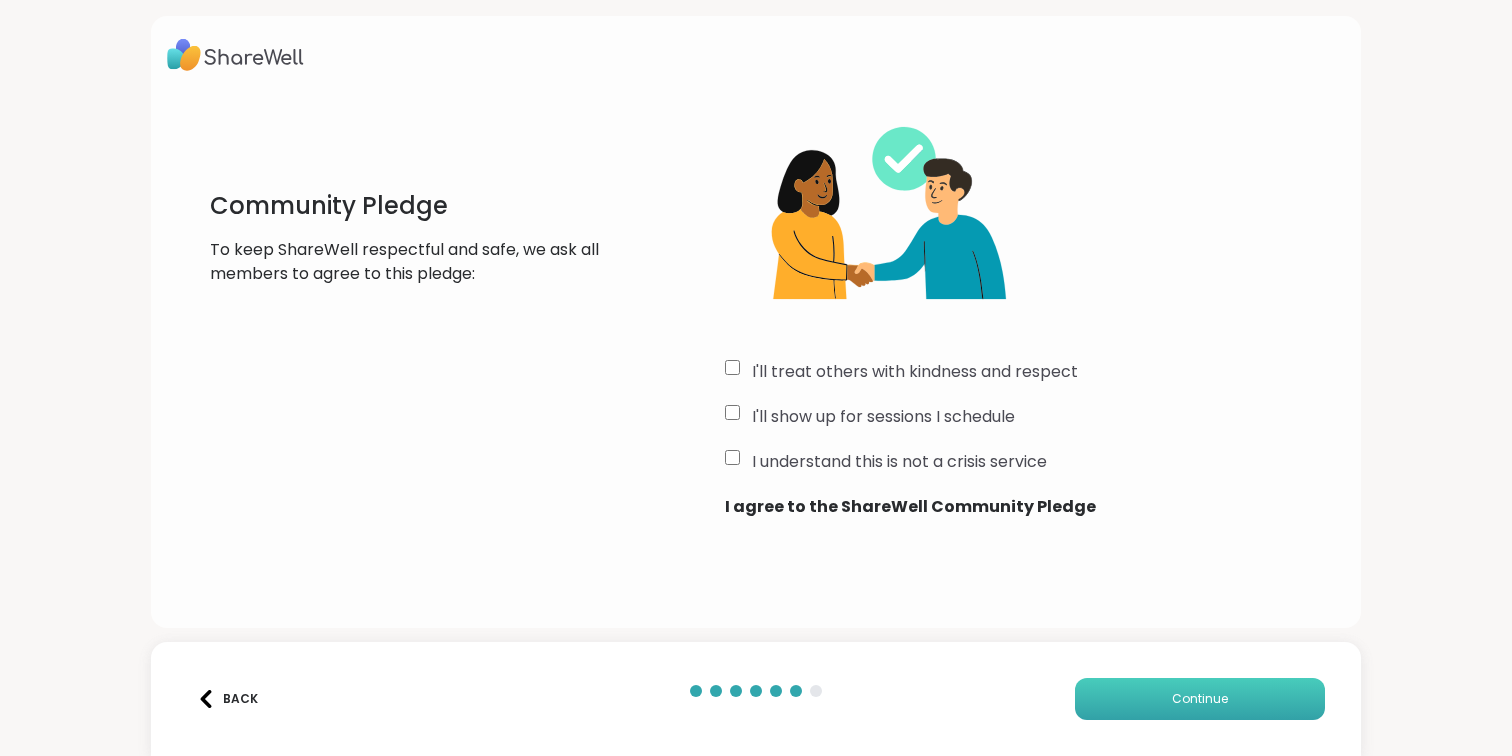 click on "Continue" at bounding box center (1200, 699) 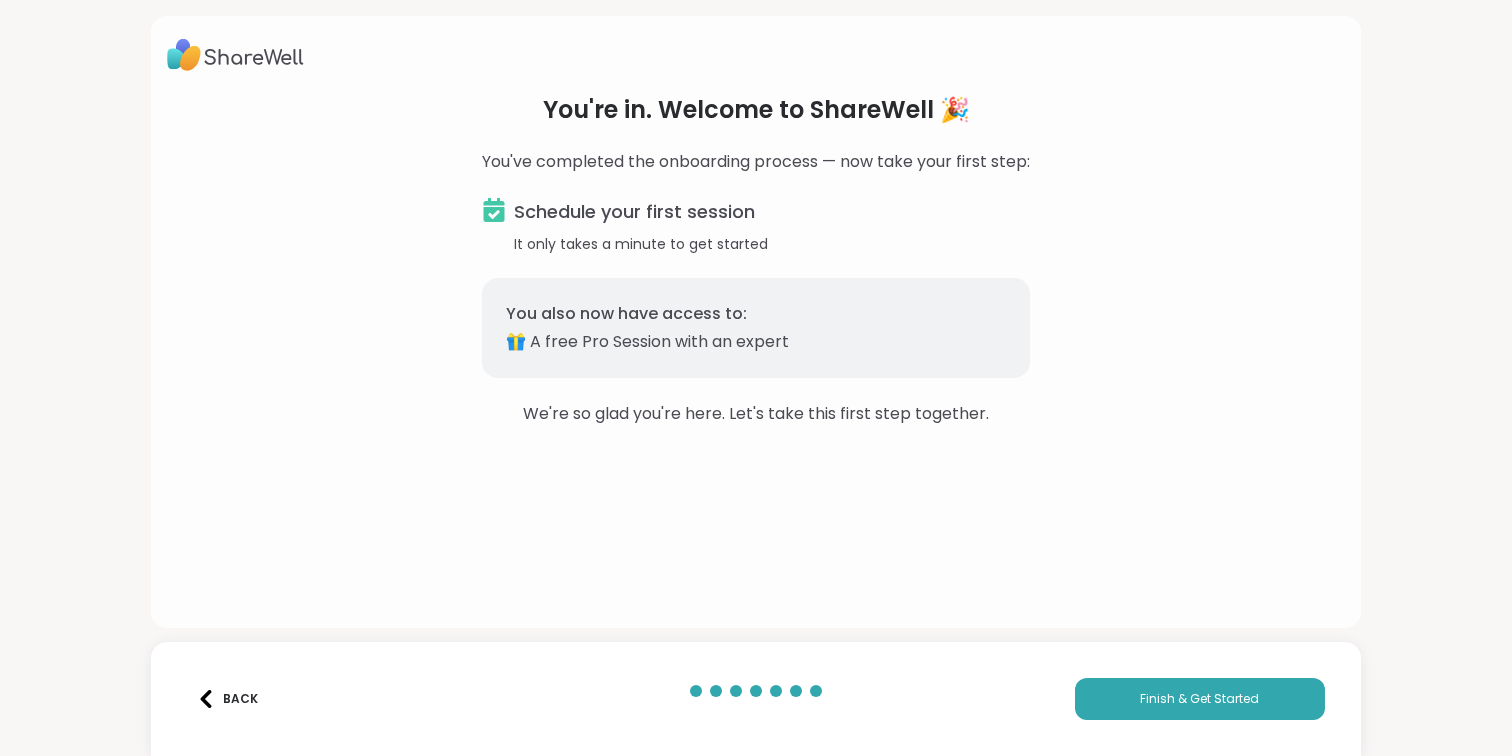 click on "You're in. Welcome to ShareWell 🎉 You've completed the onboarding process — now take your first step: Schedule your first session It only takes a minute to get started You also now have access to: 🎁 A free Pro Session with an expert We're so glad you're here. Let's take this first step together." at bounding box center [756, 322] 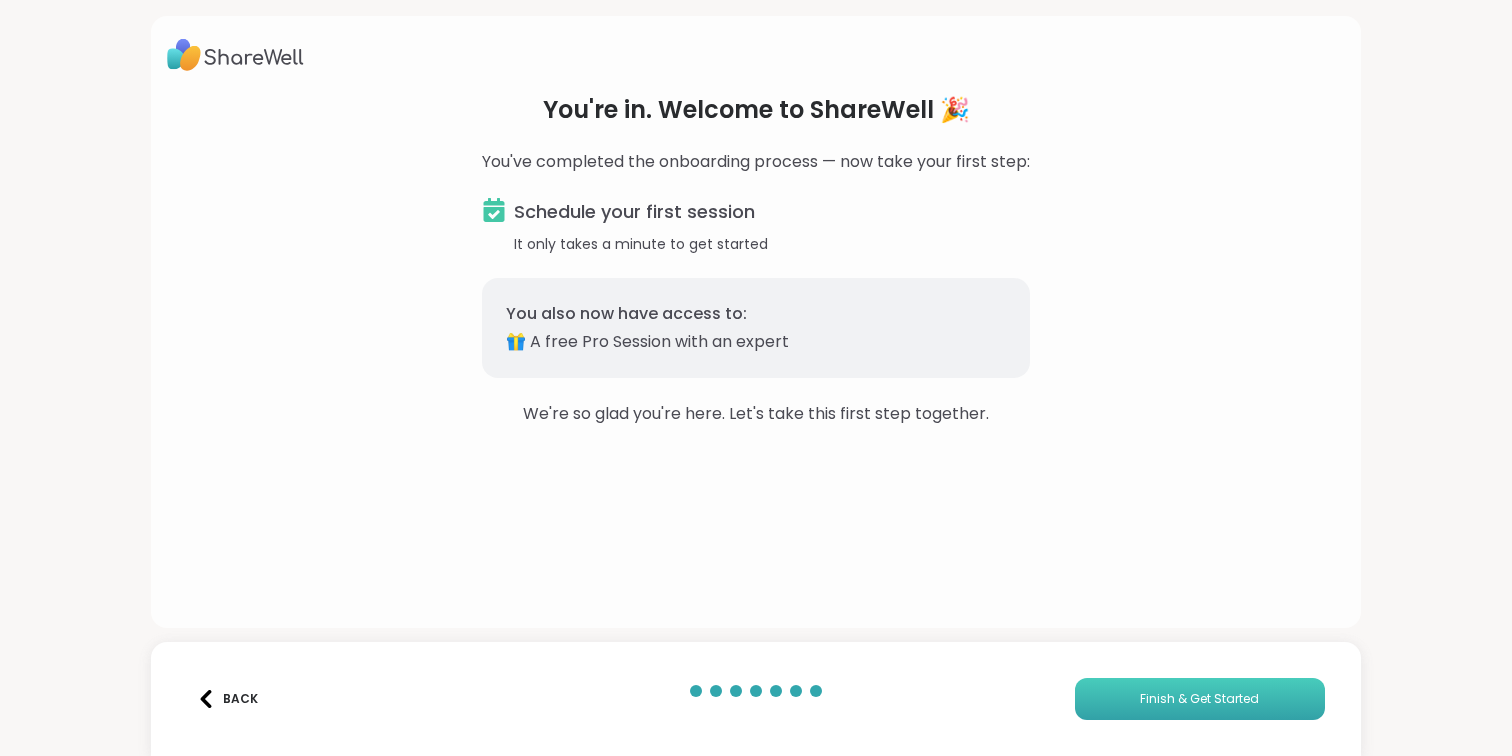 click on "Finish & Get Started" at bounding box center (1200, 699) 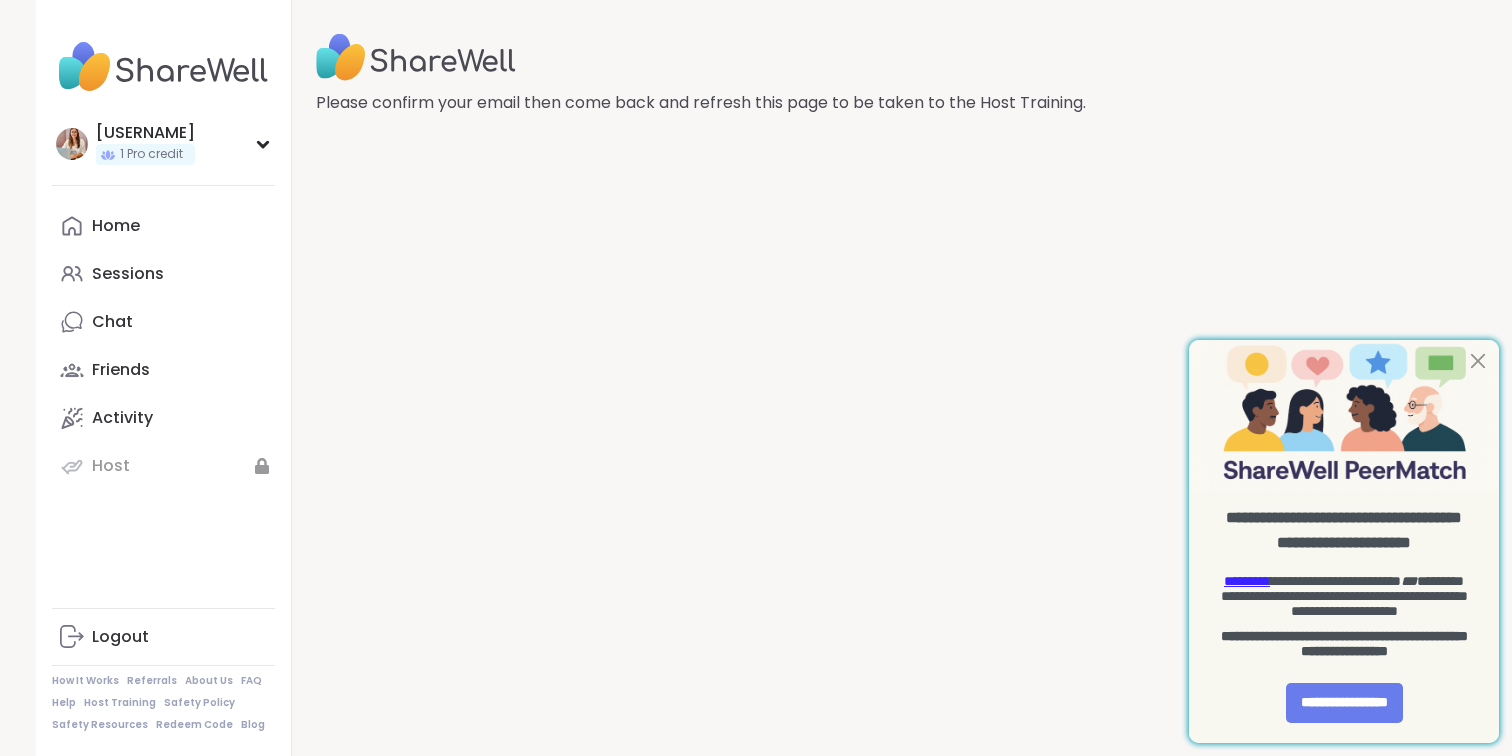 scroll, scrollTop: 0, scrollLeft: 0, axis: both 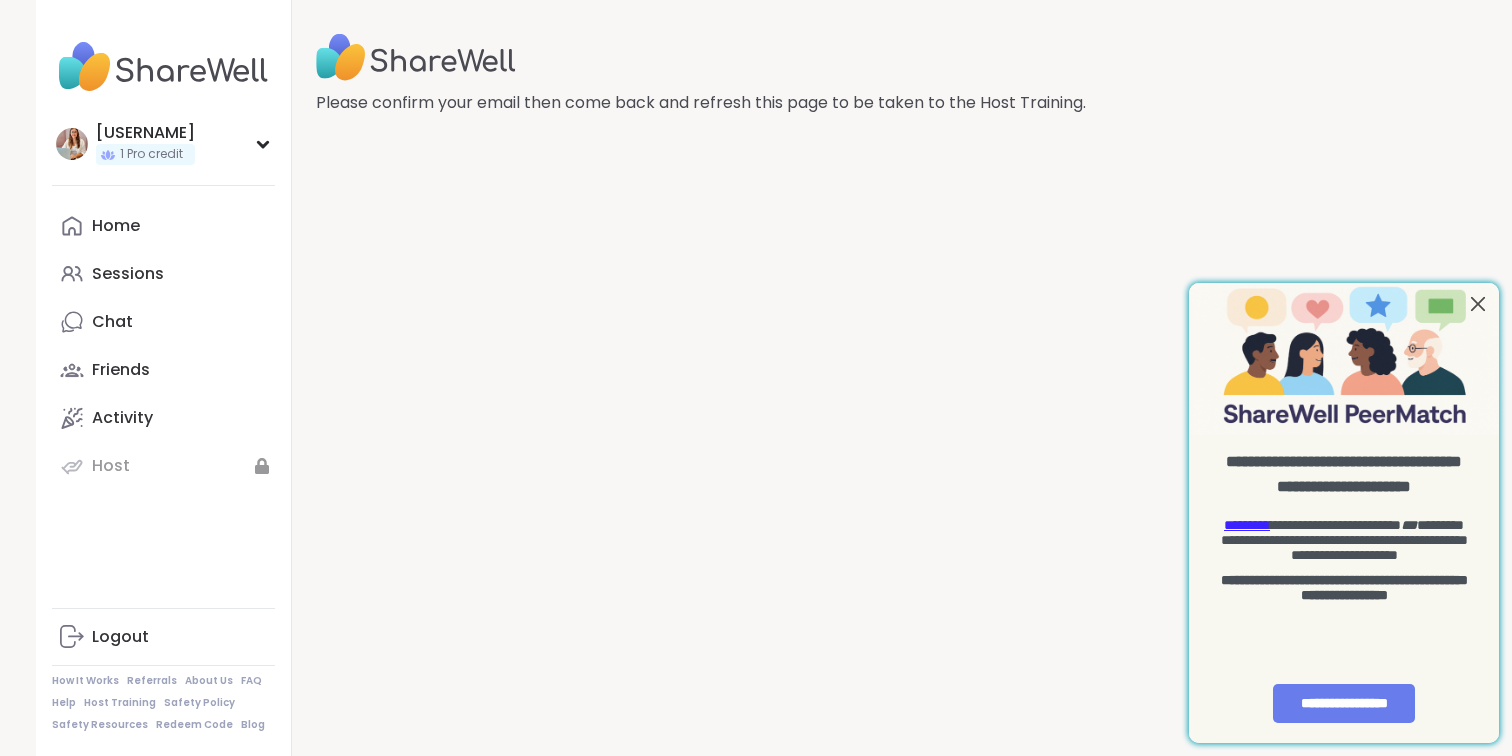 click at bounding box center (1478, 304) 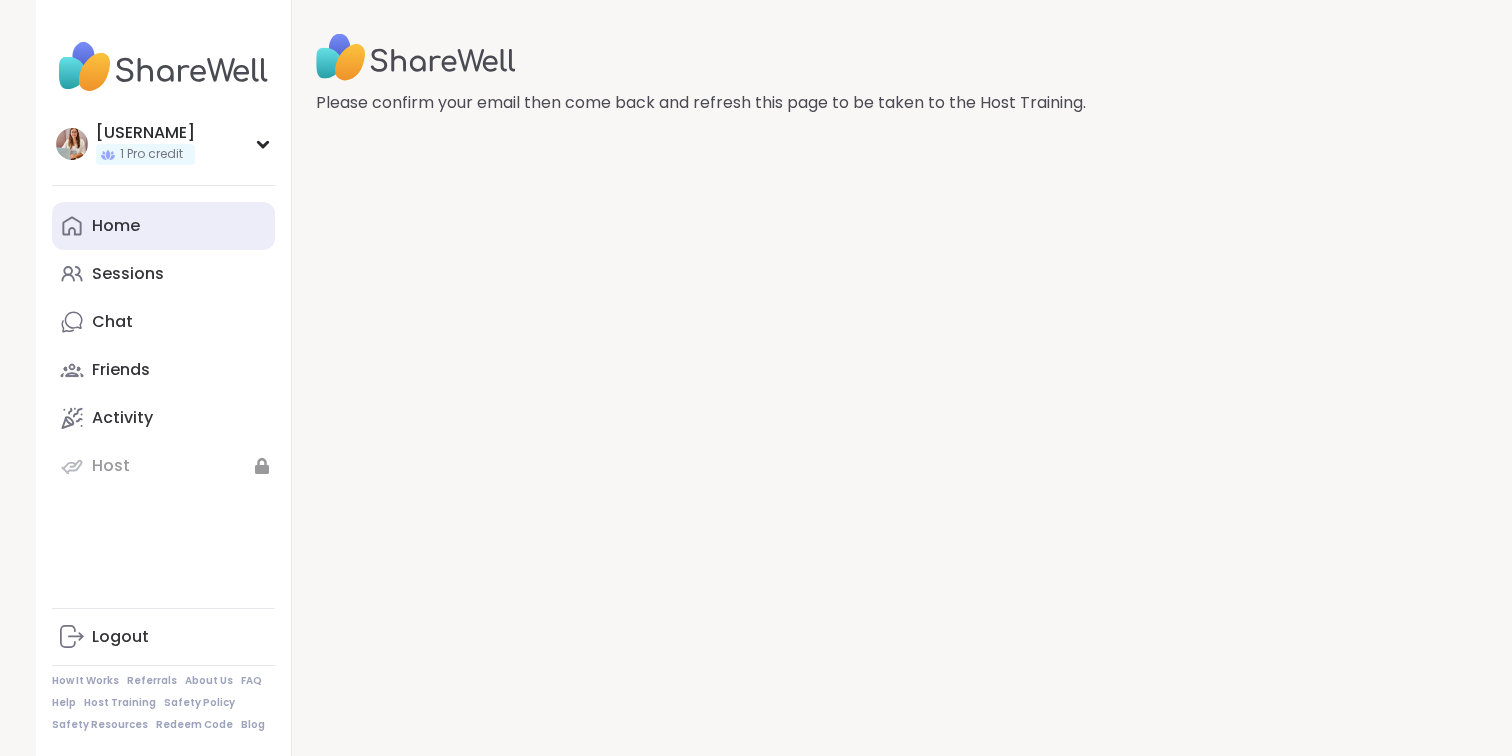 click on "Home" at bounding box center [116, 226] 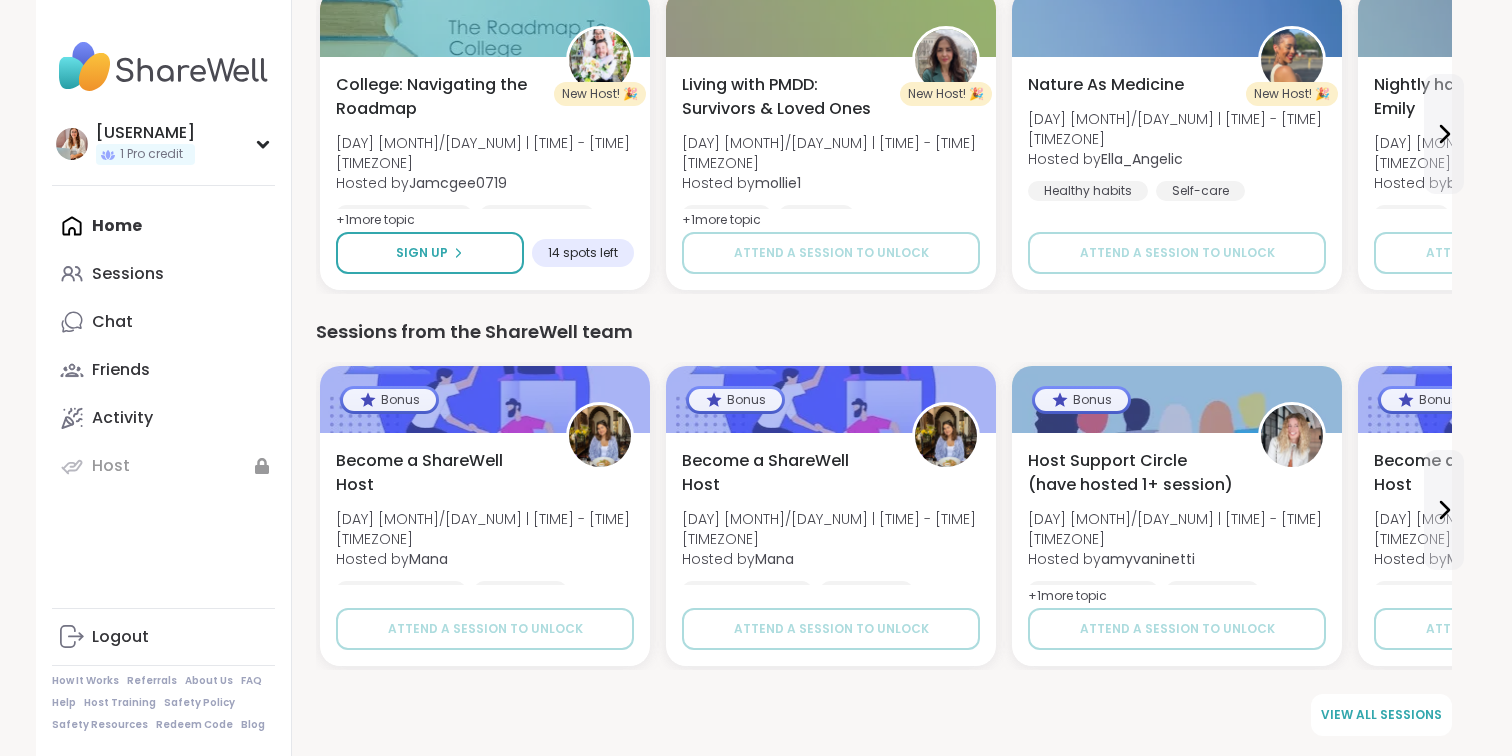 scroll, scrollTop: 1684, scrollLeft: 0, axis: vertical 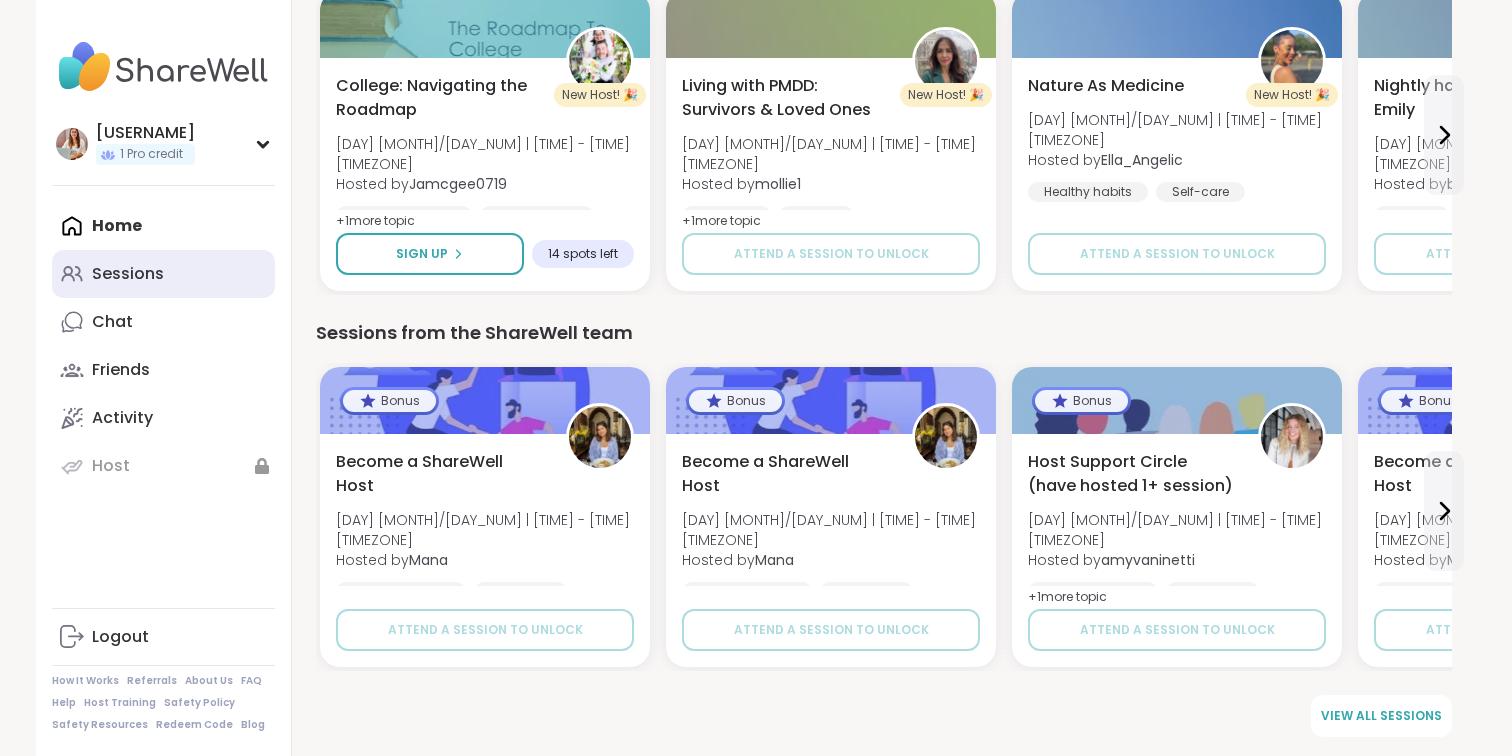 click on "Sessions" at bounding box center [128, 274] 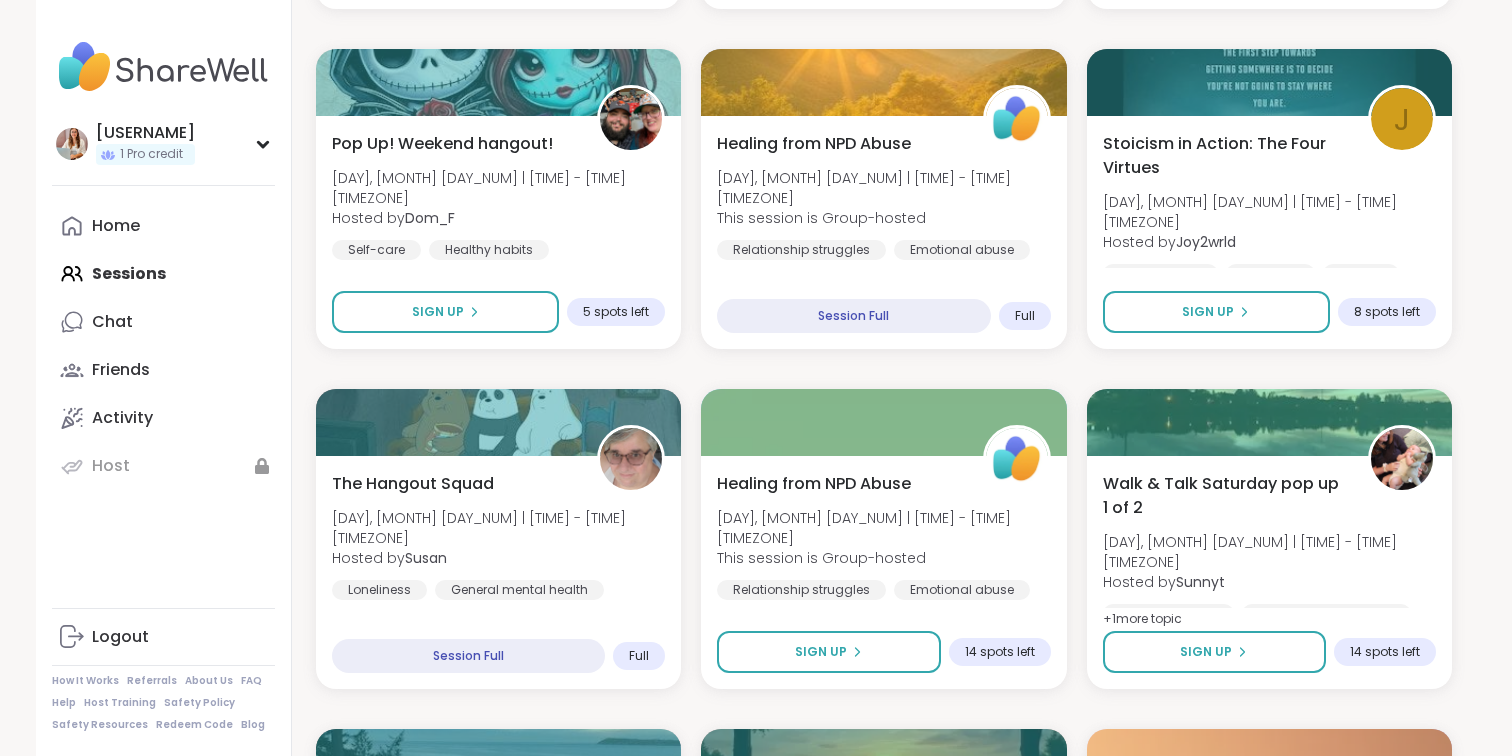 scroll, scrollTop: 1049, scrollLeft: 0, axis: vertical 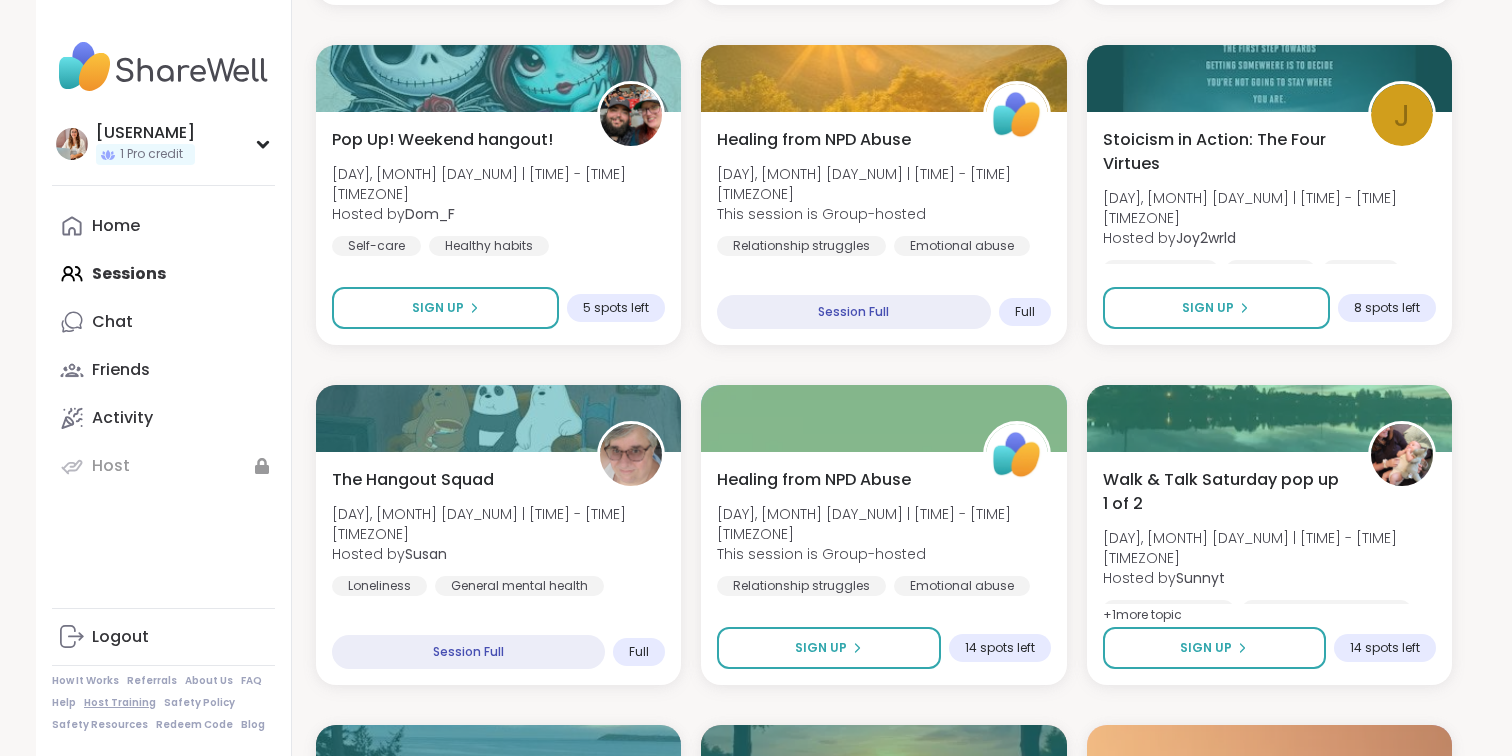 click on "Host Training" at bounding box center [120, 703] 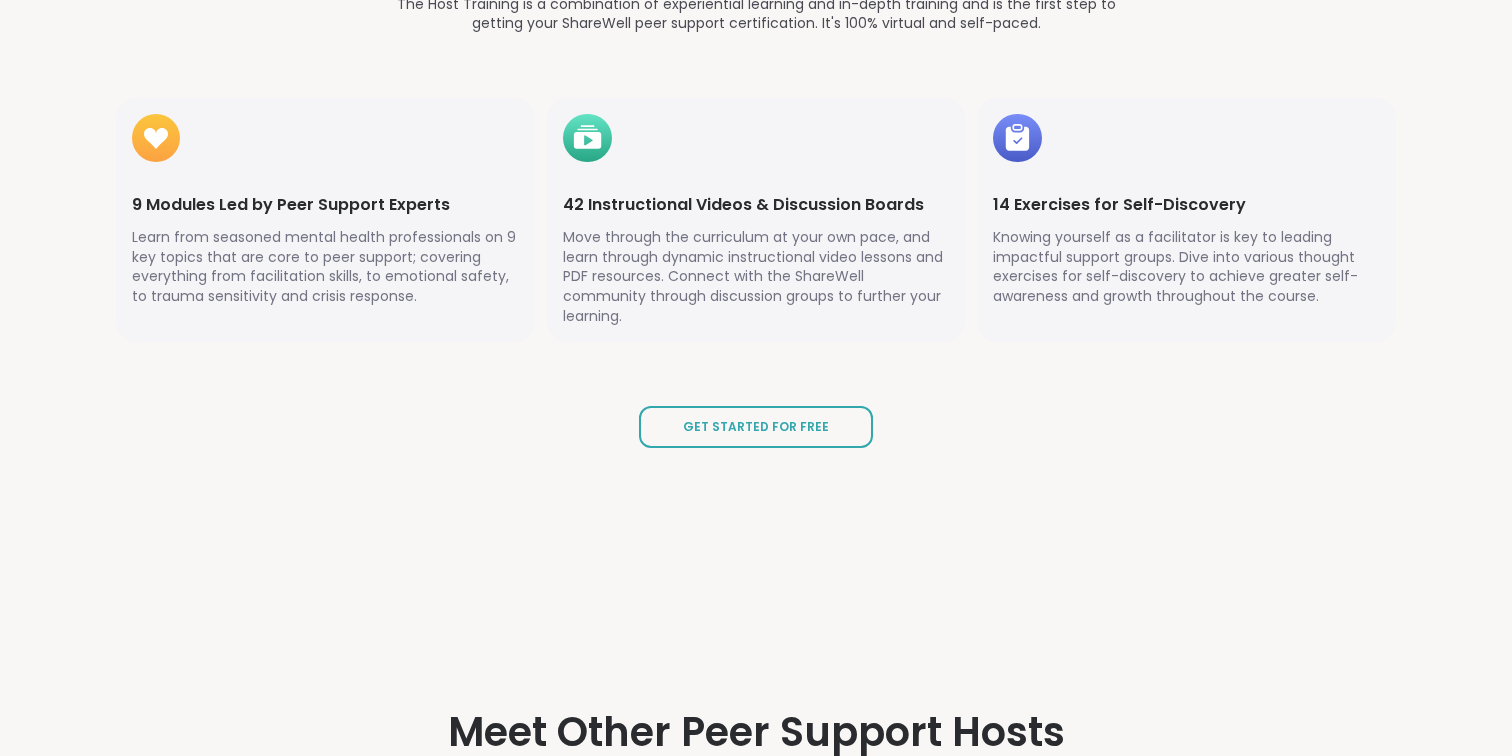 scroll, scrollTop: 2770, scrollLeft: 0, axis: vertical 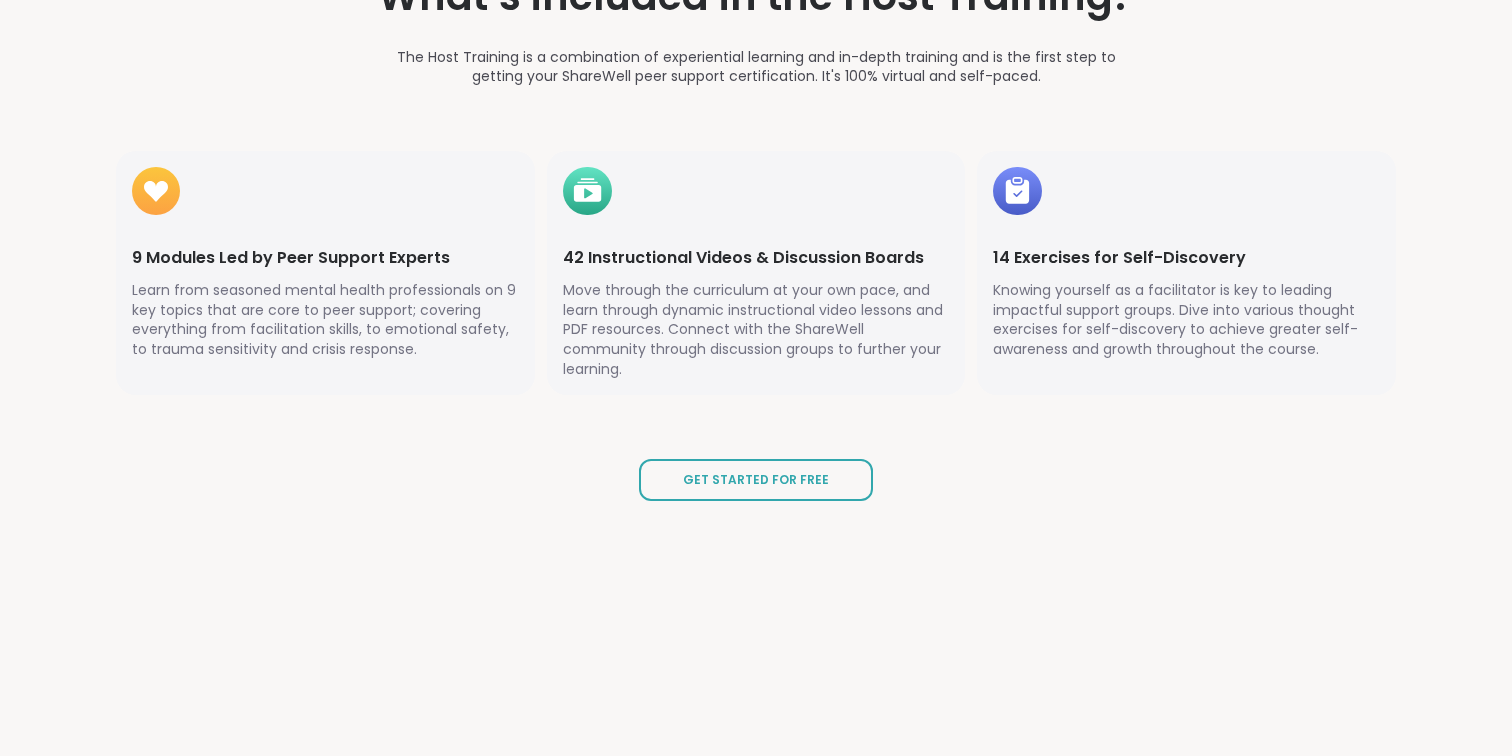 click on "What’s included in the Host Training? The Host Training is a combination of experiential learning and in-depth training and is the first step to getting your ShareWell peer support certification. It's 100% virtual and self-paced. 9 Modules Led by Peer Support Experts Learn from seasoned mental health professionals on 9 key topics that are core to peer support; covering everything from facilitation skills, to emotional safety, to trauma sensitivity and crisis response. 42 Instructional Videos & Discussion Boards Move through the curriculum at your own pace, and learn through dynamic instructional video lessons and PDF resources. Connect with the ShareWell community through discussion groups to further your learning. 14 Exercises for Self-Discovery Knowing yourself as a facilitator is key to leading impactful support groups. Dive into various thought exercises for self-discovery to achieve greater self-awareness and growth throughout the course. Get Started for Free" at bounding box center (756, 235) 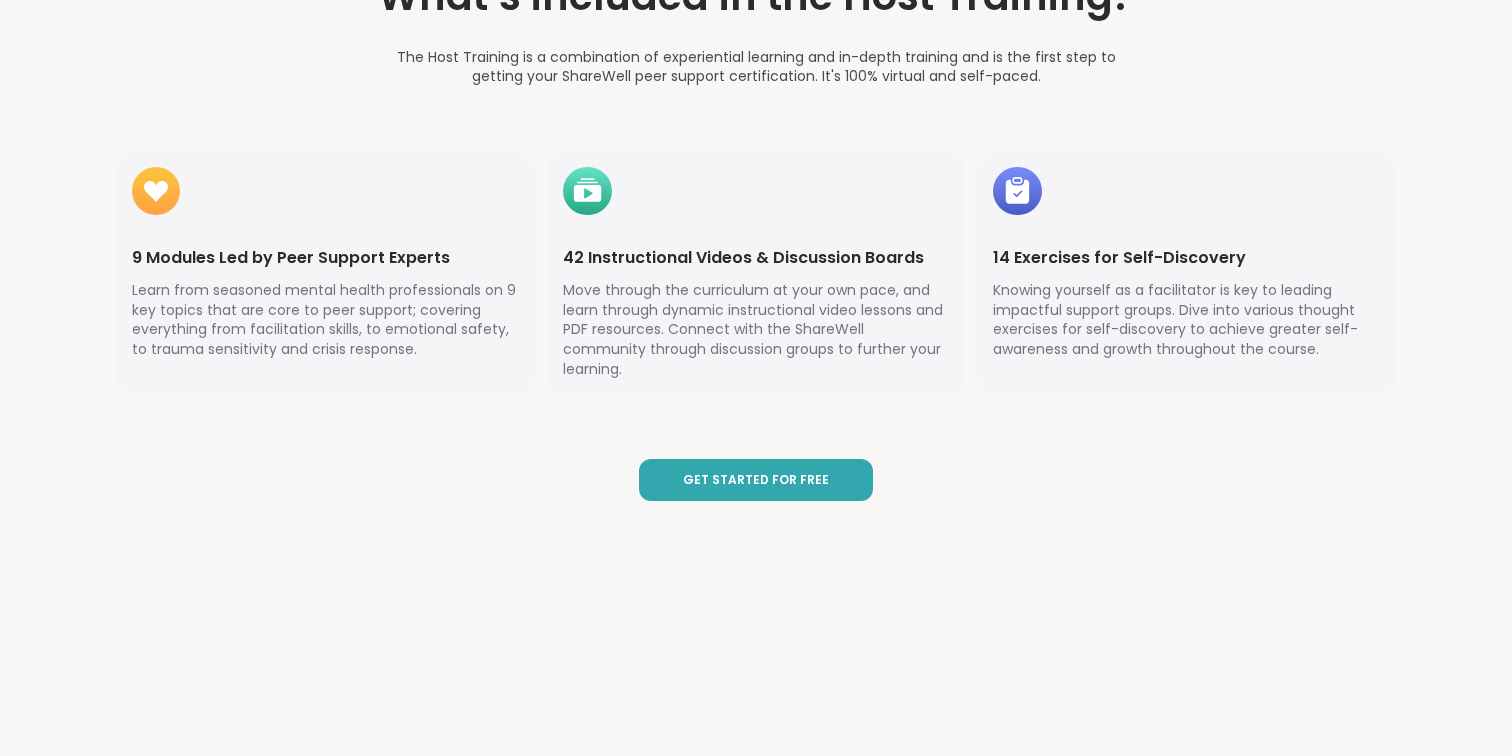 click on "Get Started for Free" at bounding box center [756, 480] 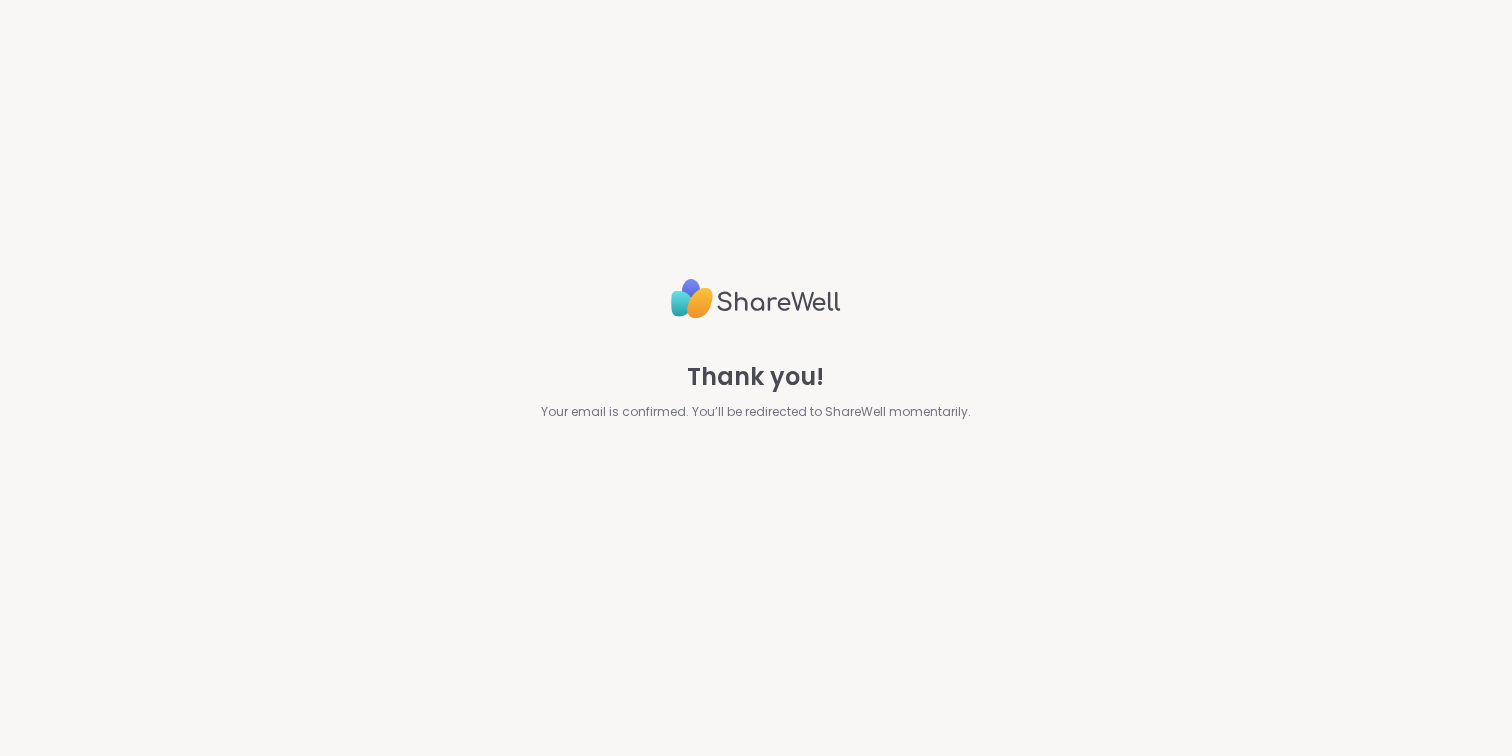 scroll, scrollTop: 0, scrollLeft: 0, axis: both 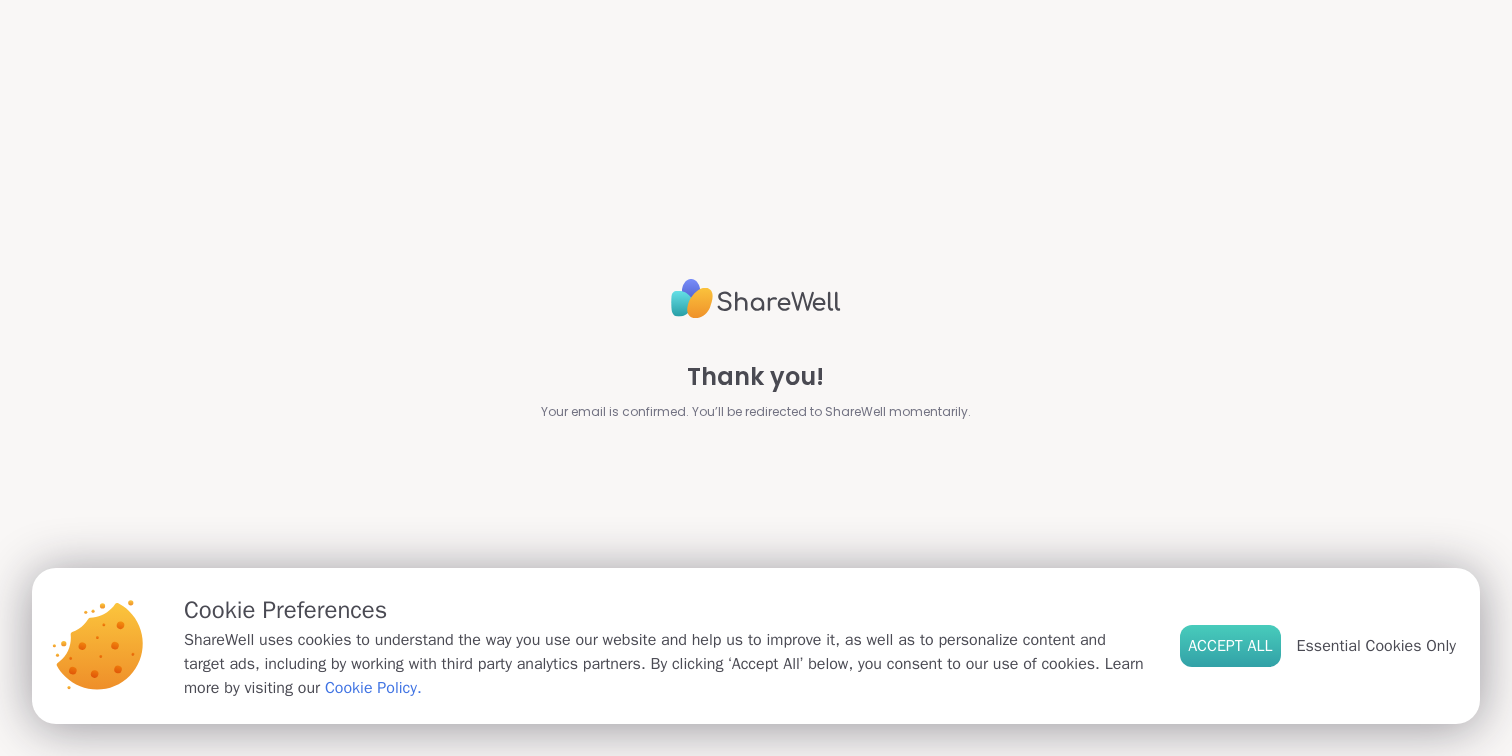 click on "Accept All" at bounding box center [1230, 646] 